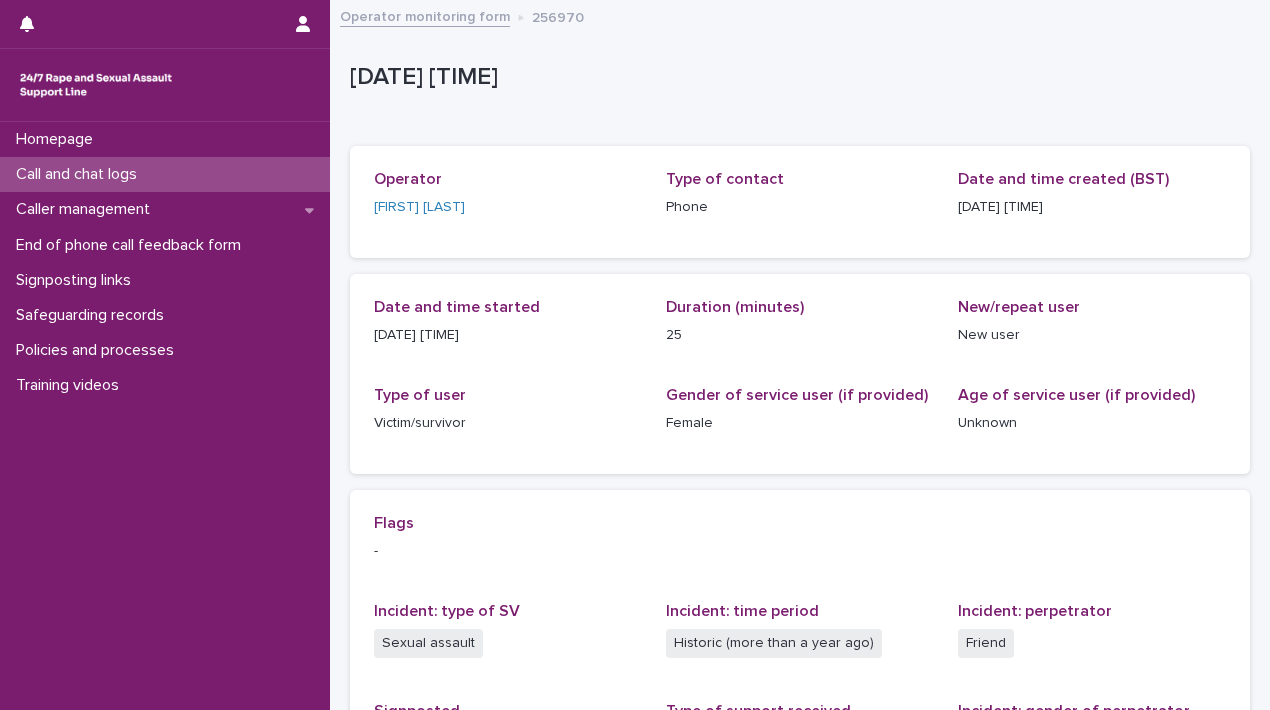 scroll, scrollTop: 0, scrollLeft: 0, axis: both 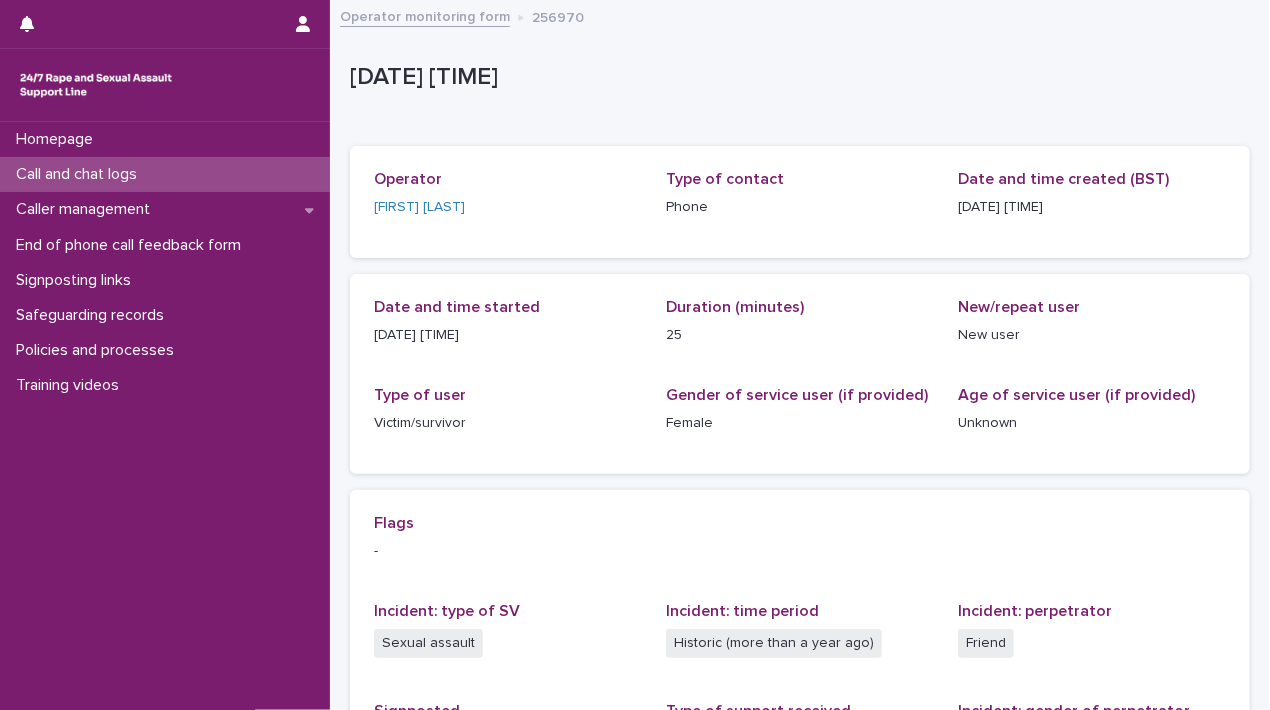 click on "Call and chat logs" at bounding box center [165, 174] 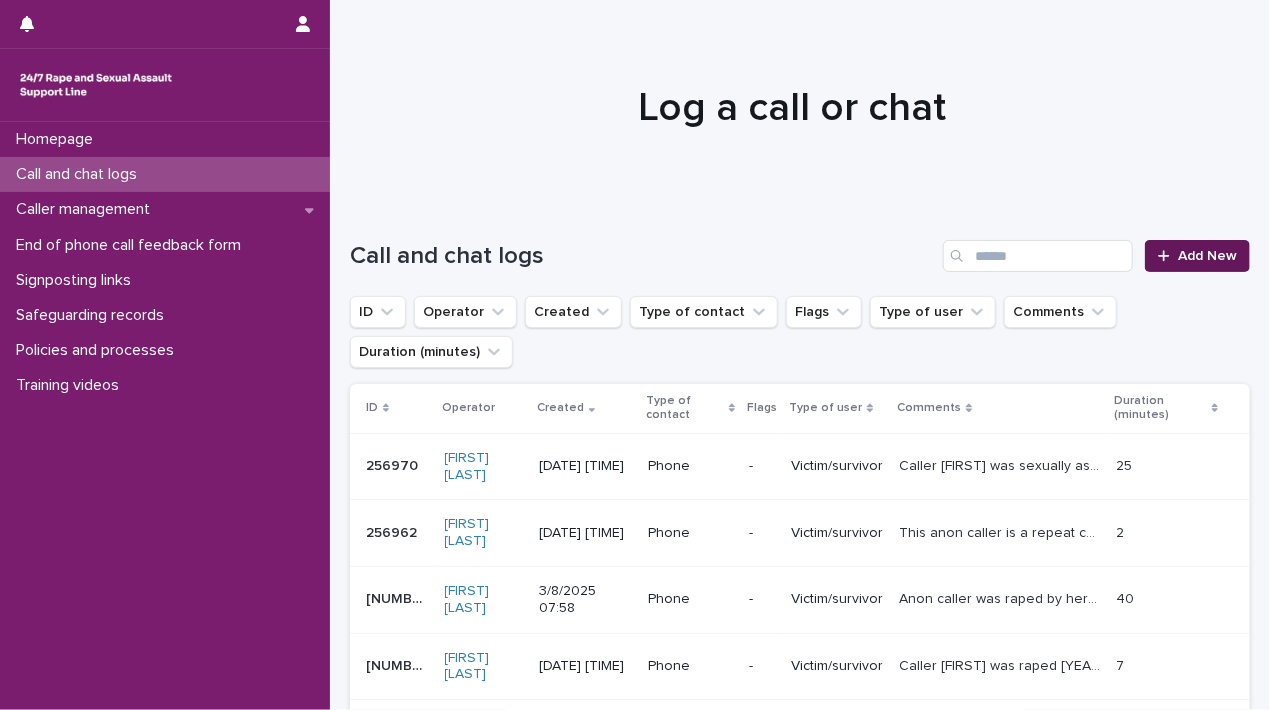 click on "Add New" at bounding box center (1207, 256) 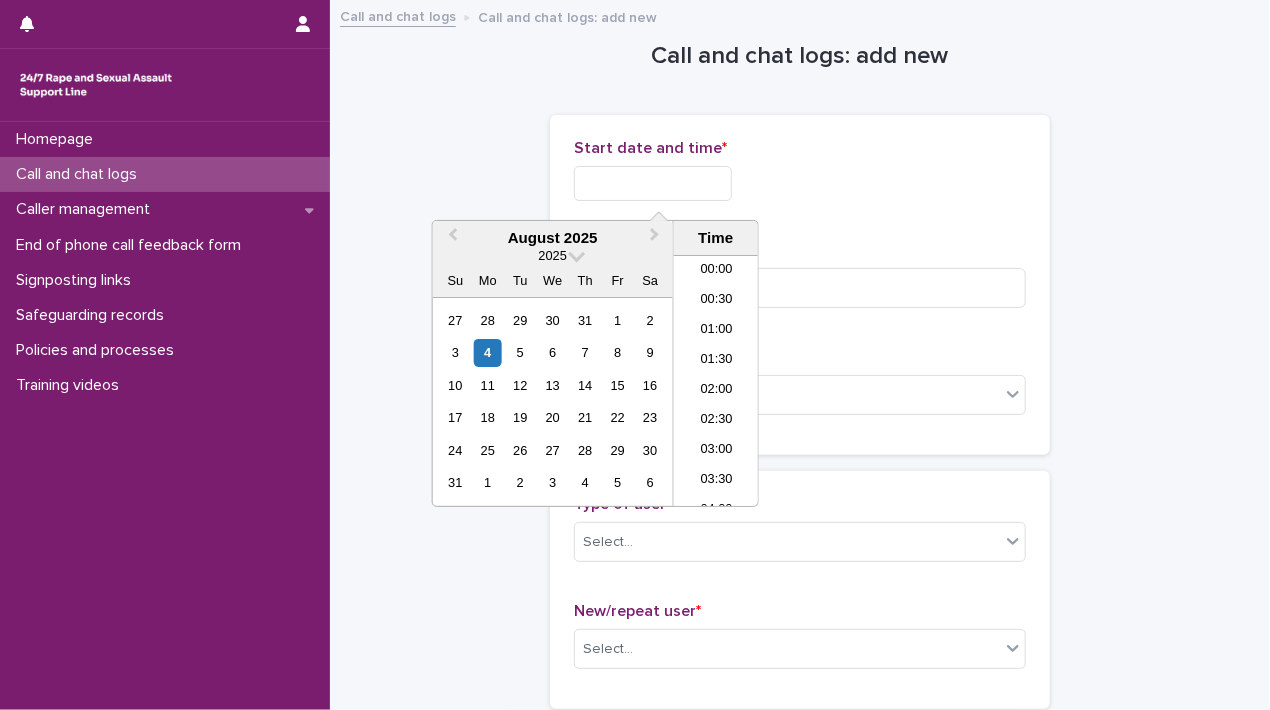 click at bounding box center (653, 183) 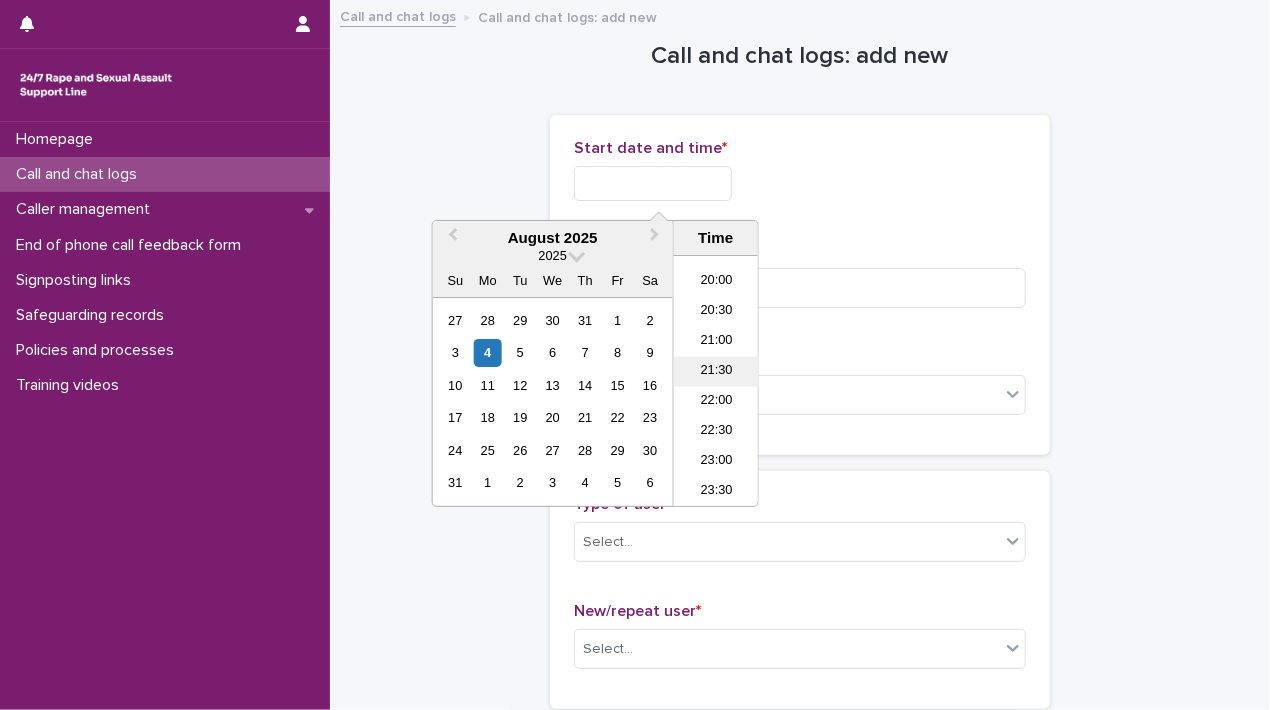 click on "21:30" at bounding box center (716, 372) 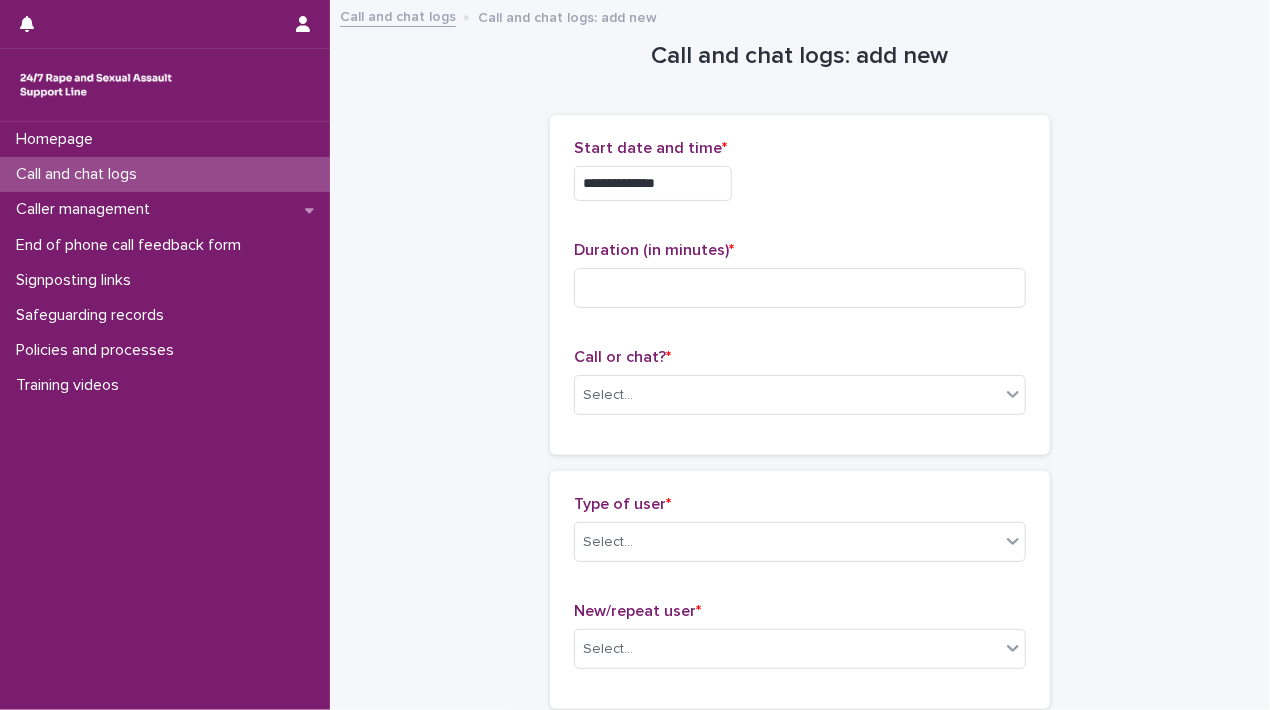click on "**********" at bounding box center (653, 183) 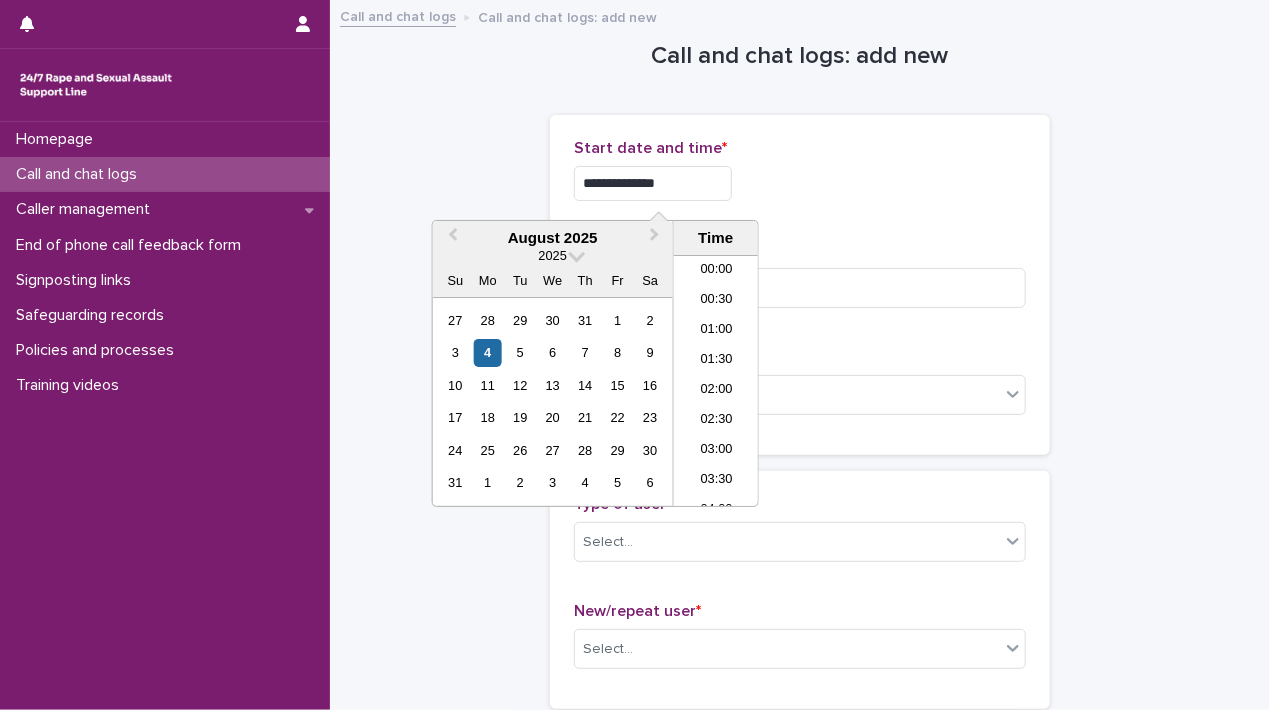 scroll, scrollTop: 1180, scrollLeft: 0, axis: vertical 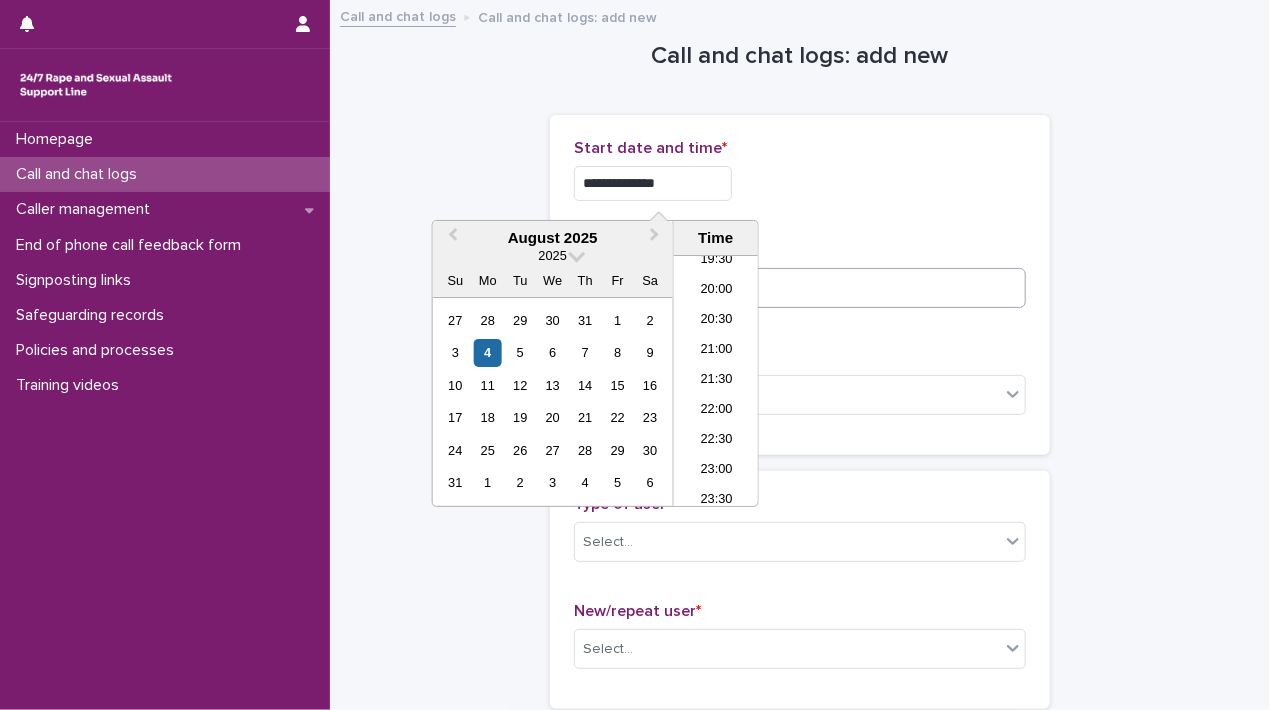 type on "**********" 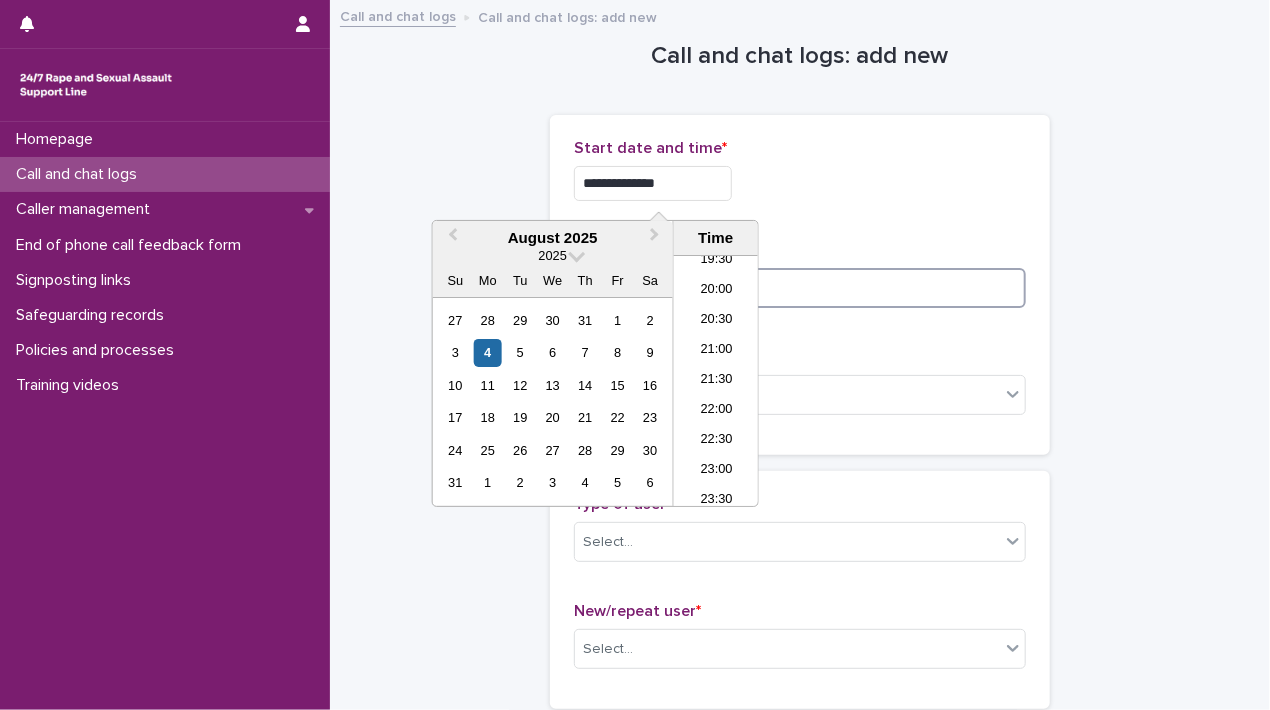 click at bounding box center [800, 288] 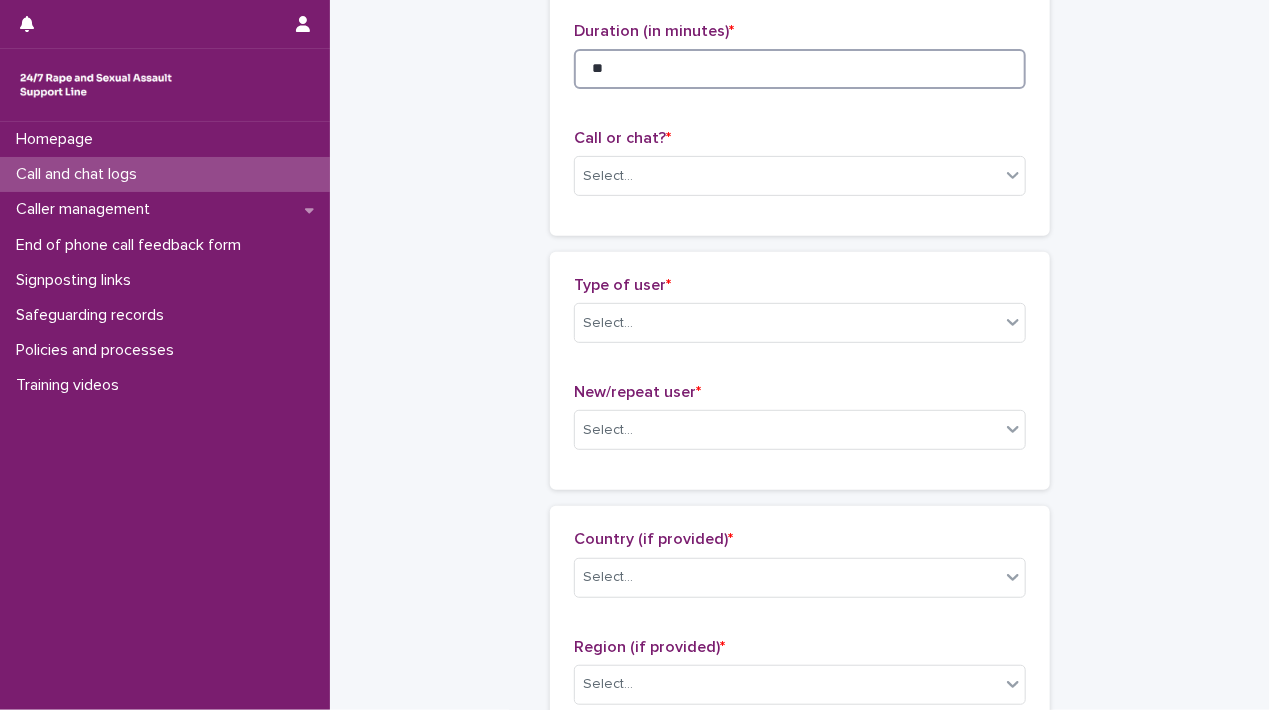 scroll, scrollTop: 200, scrollLeft: 0, axis: vertical 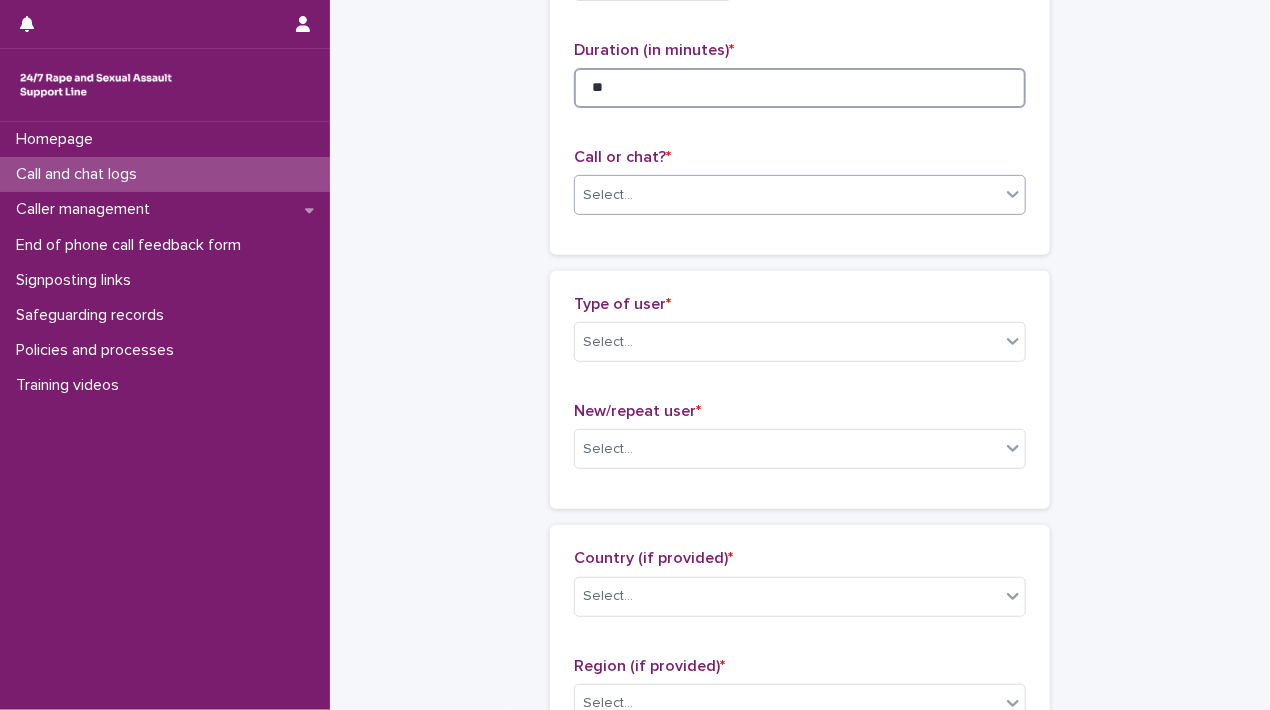 type on "**" 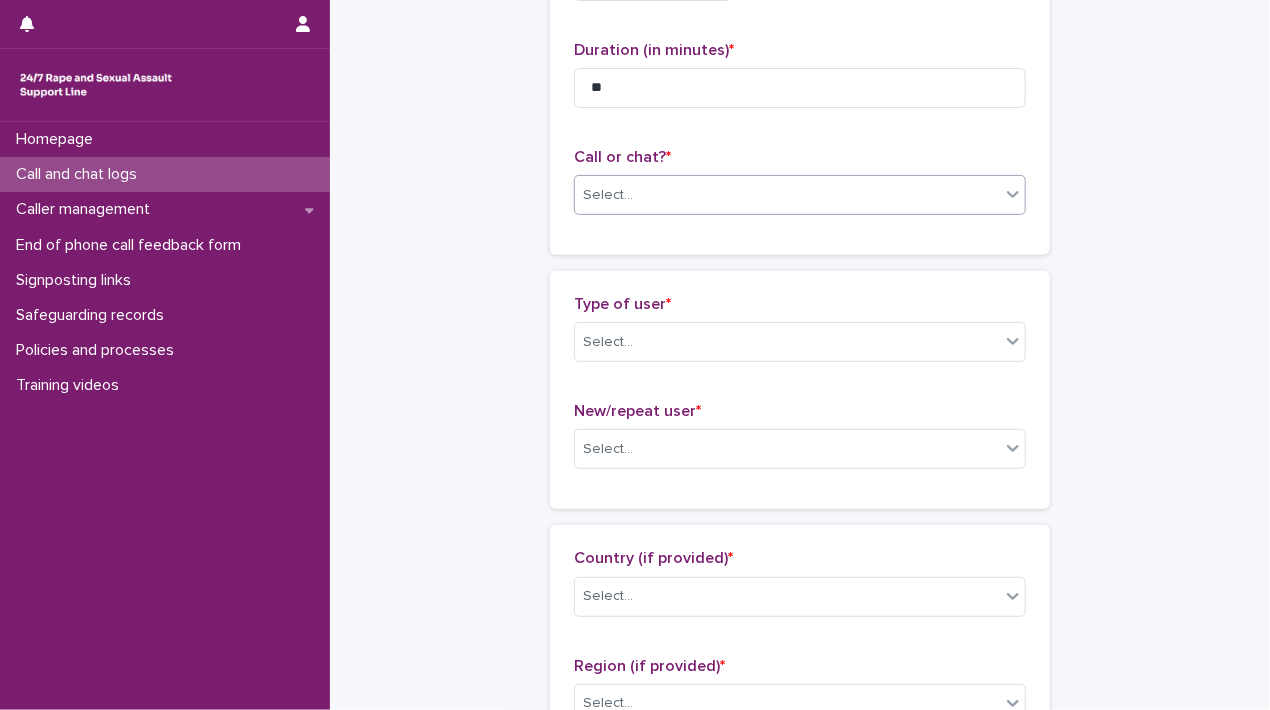 click on "Select..." at bounding box center [608, 195] 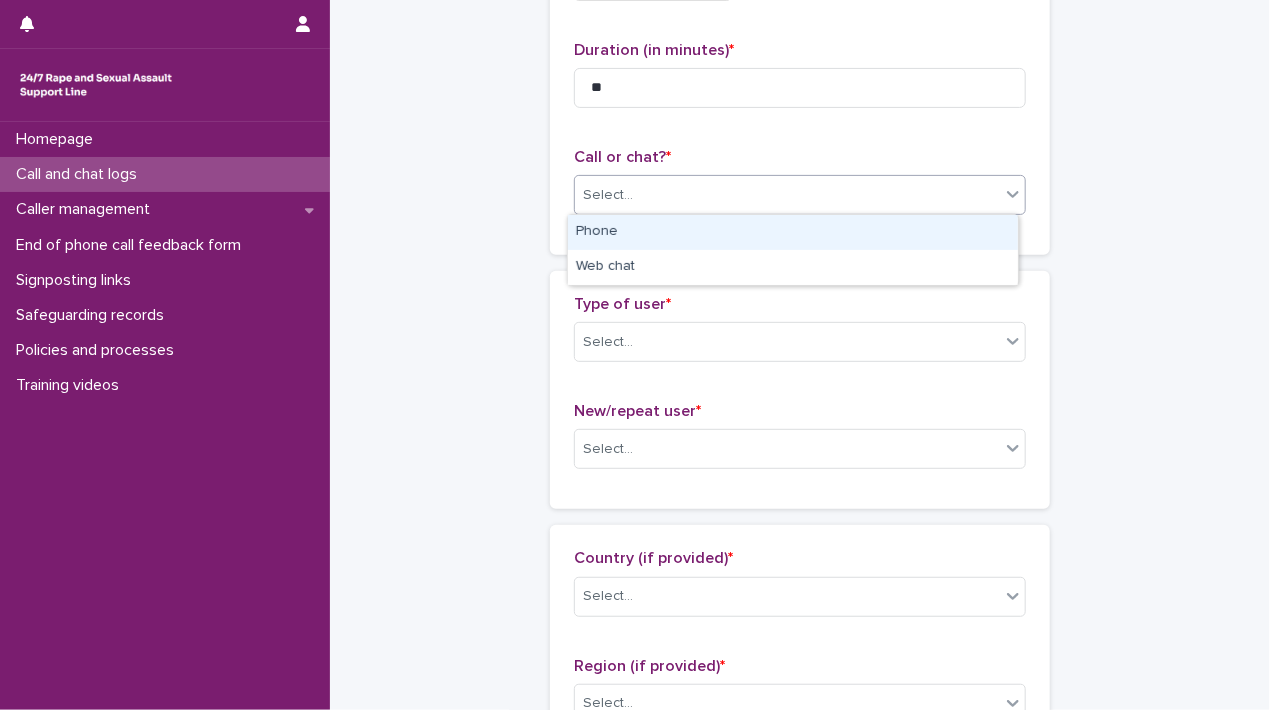 click on "Phone" at bounding box center (793, 232) 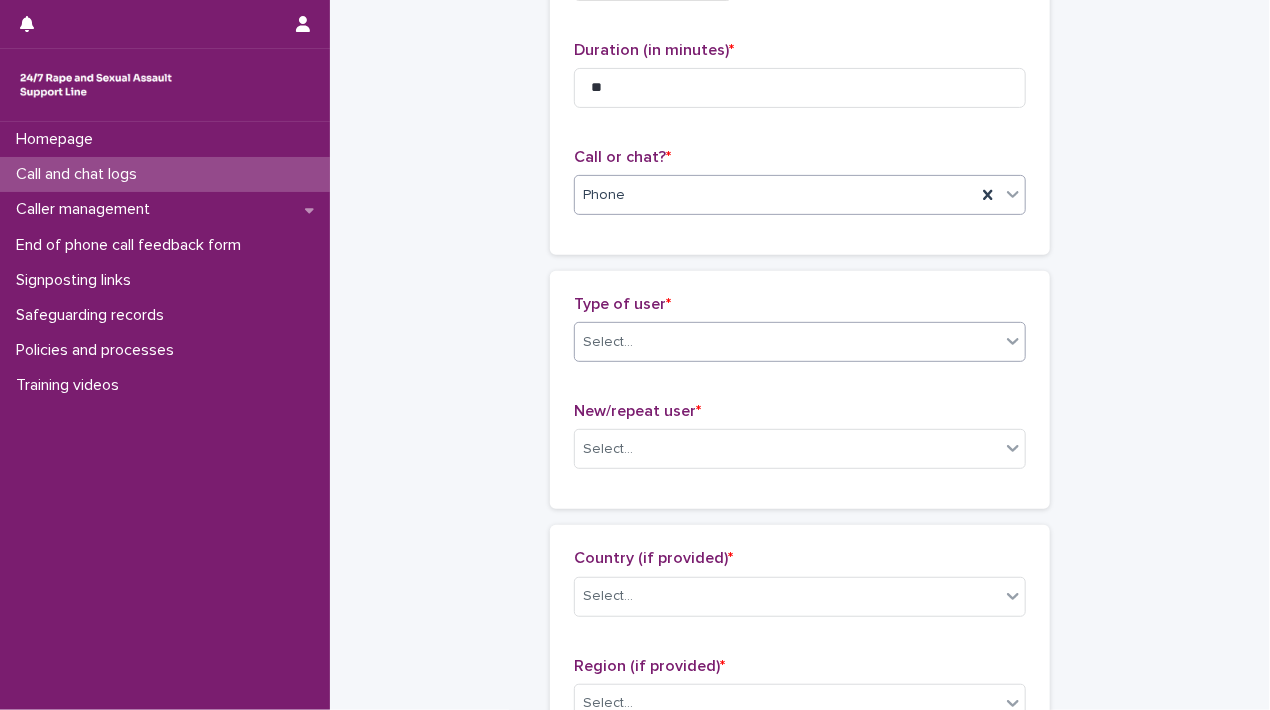 click on "Select..." at bounding box center [608, 342] 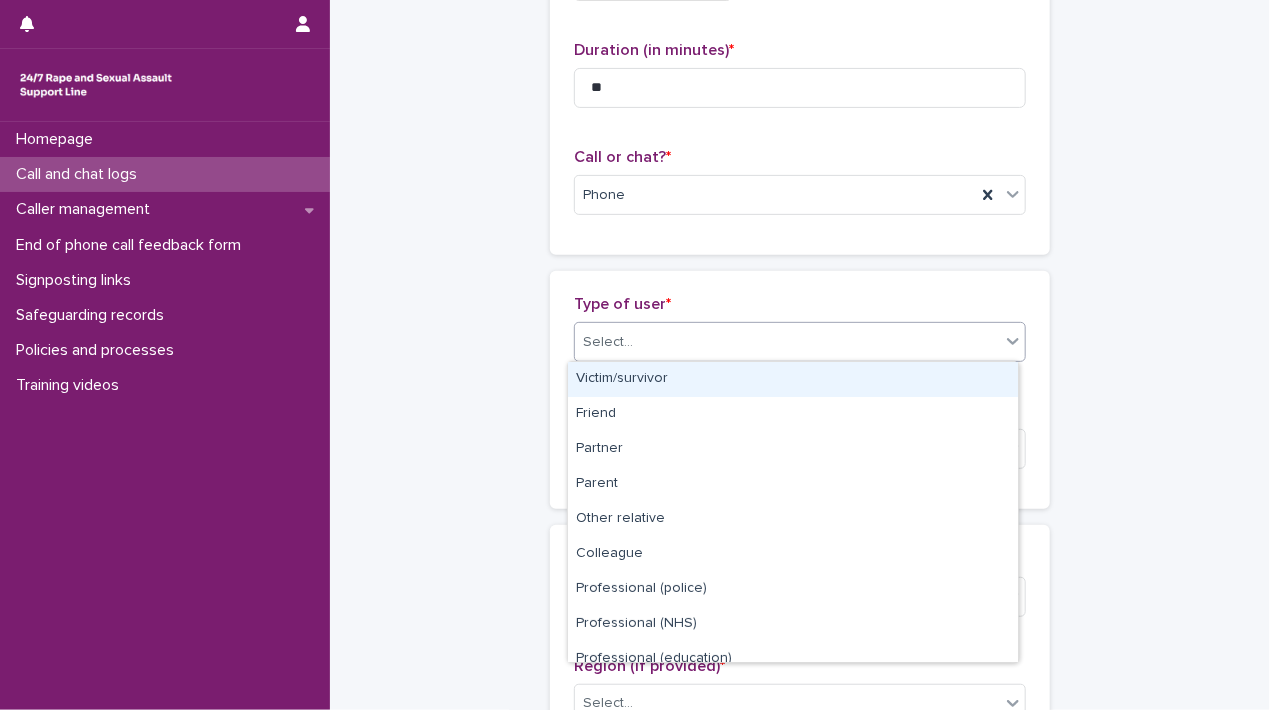 click on "Victim/survivor" at bounding box center [793, 379] 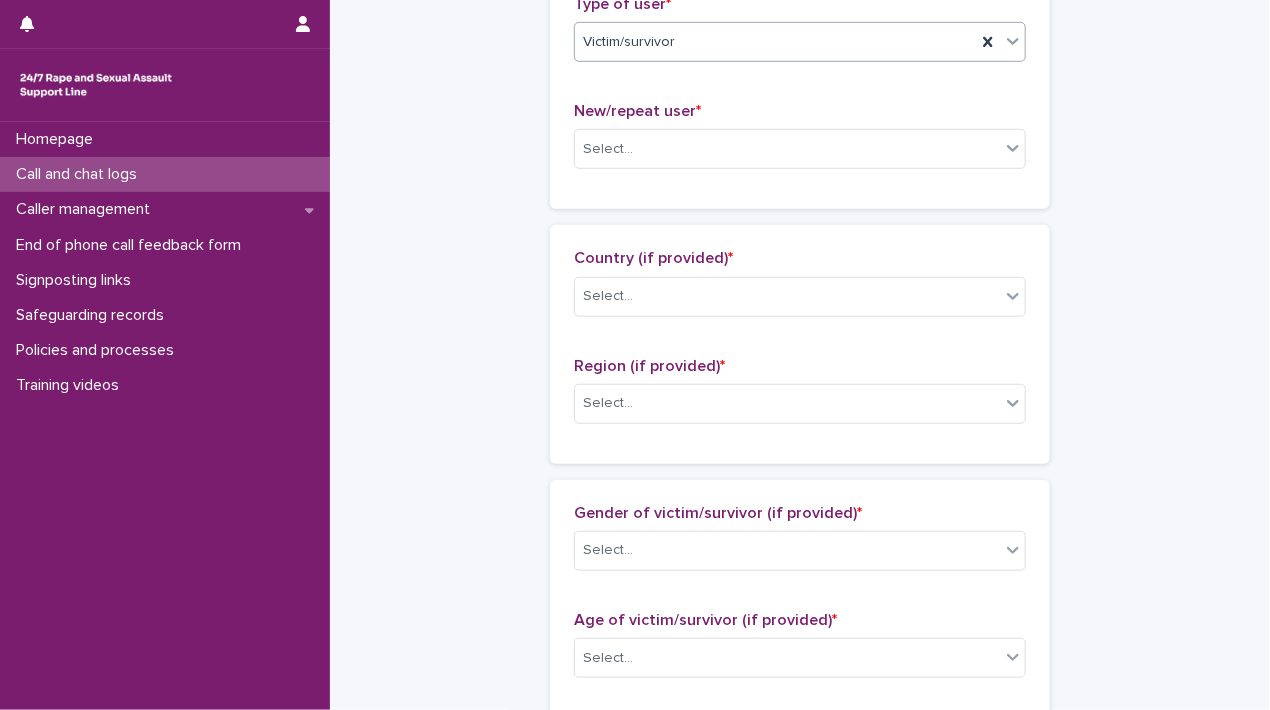 scroll, scrollTop: 600, scrollLeft: 0, axis: vertical 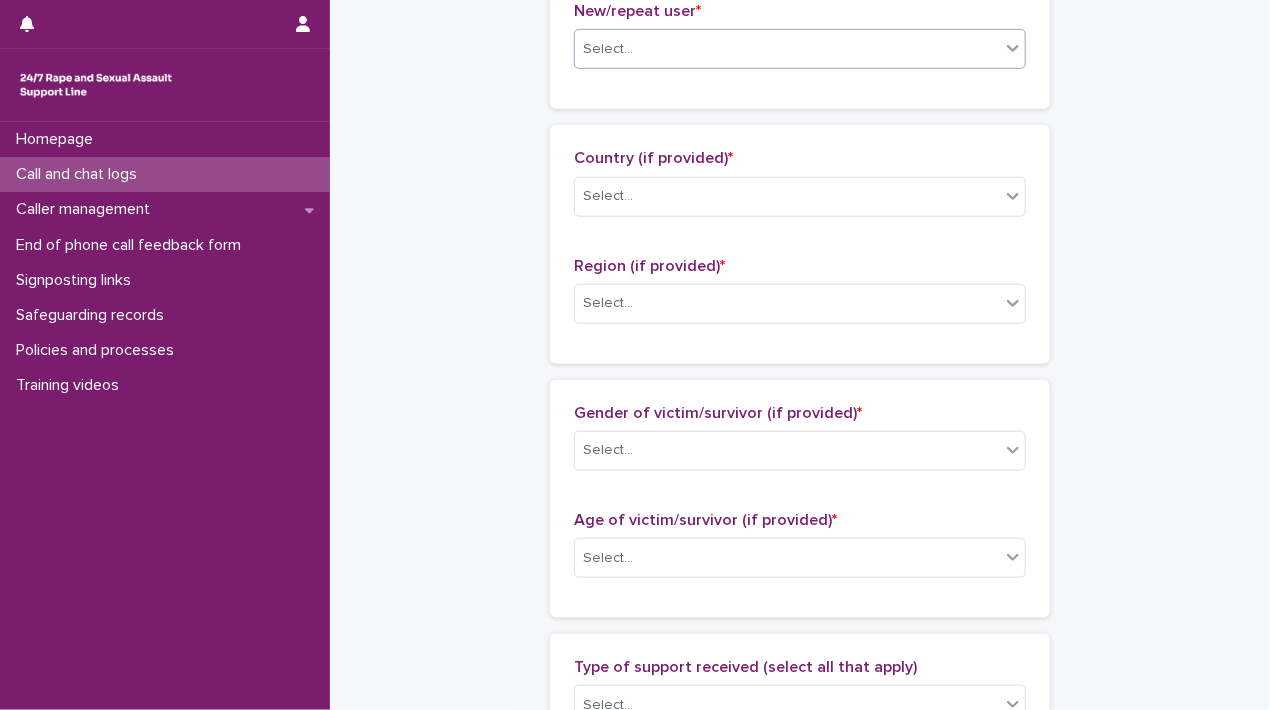 click on "Select..." at bounding box center [787, 49] 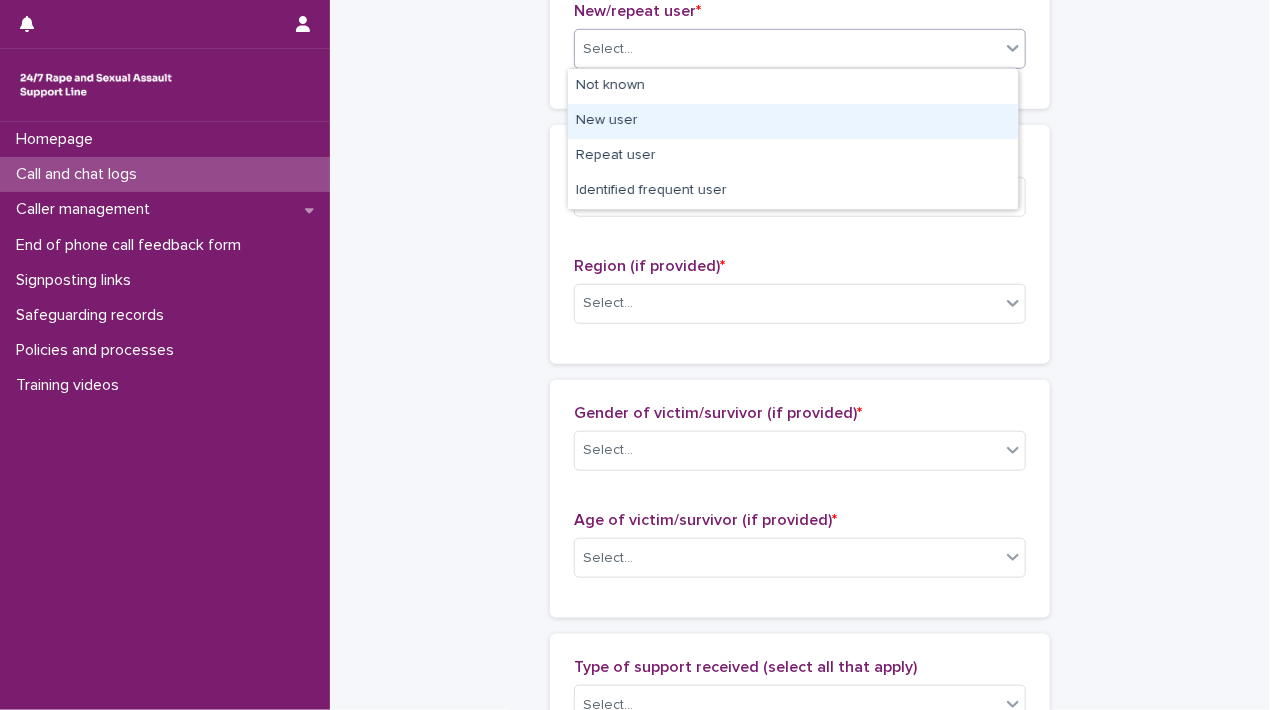 click on "New user" at bounding box center [793, 121] 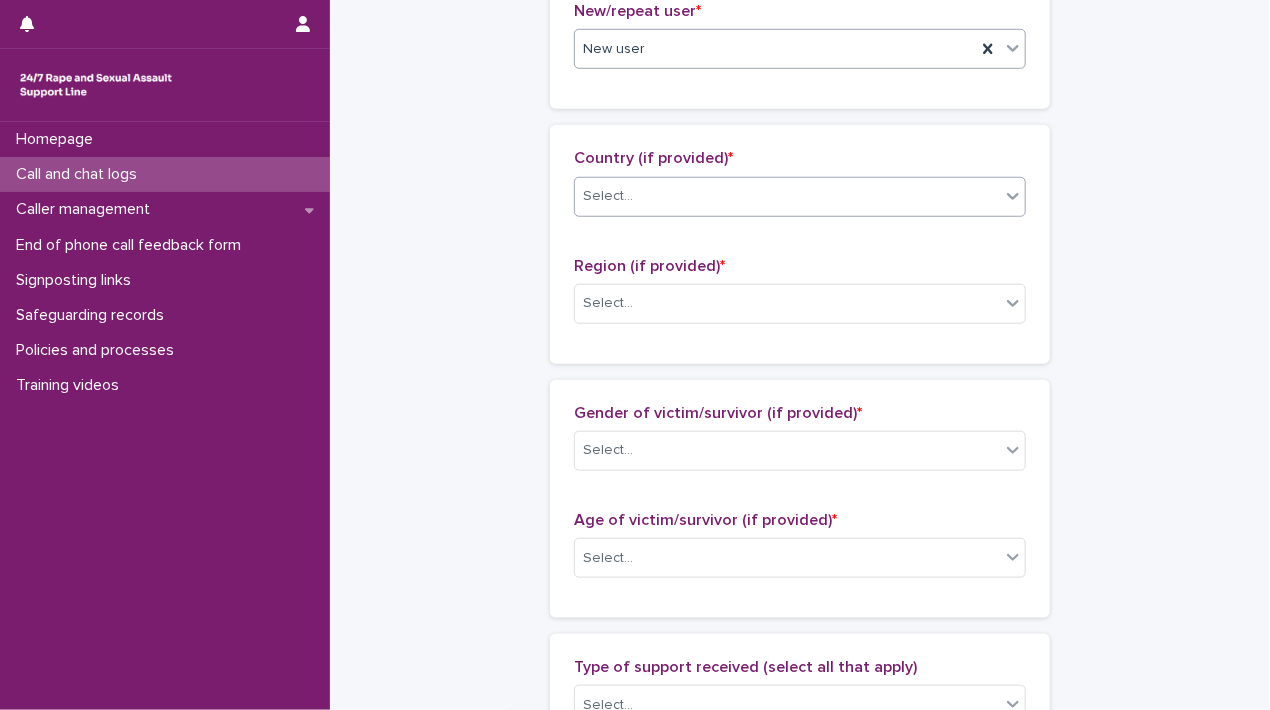 click on "Select..." at bounding box center [787, 196] 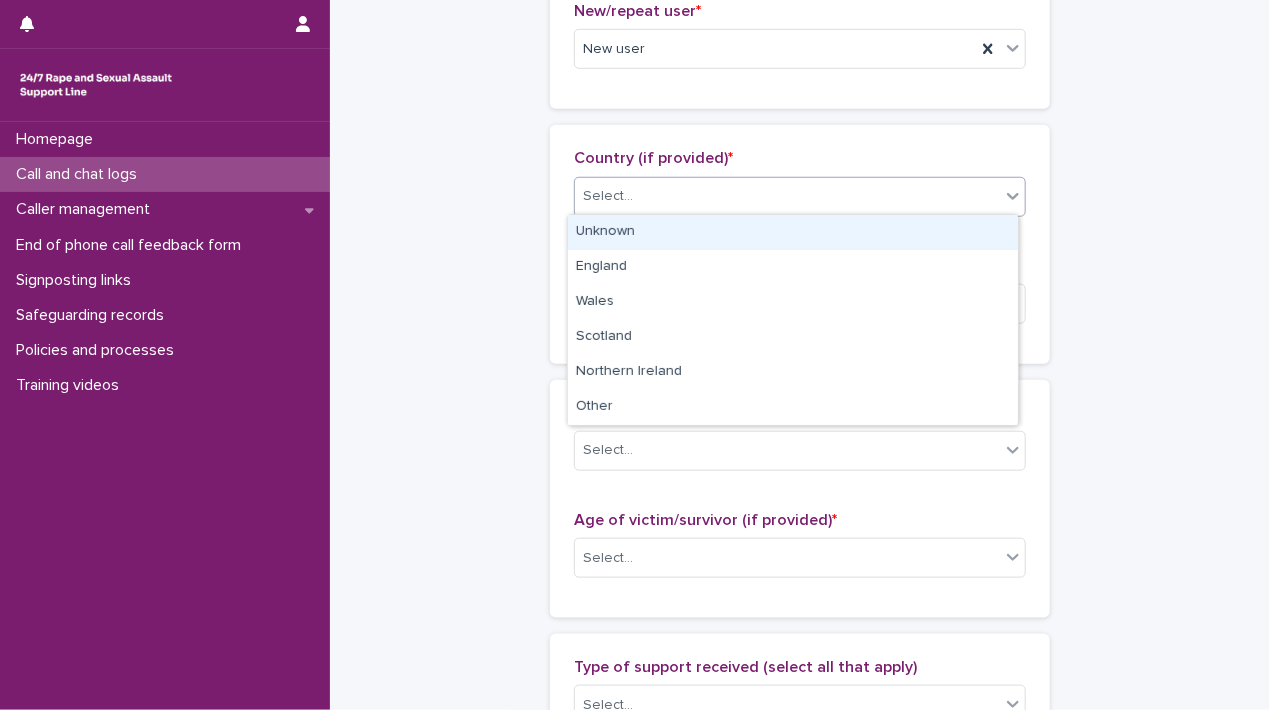 drag, startPoint x: 649, startPoint y: 228, endPoint x: 648, endPoint y: 269, distance: 41.01219 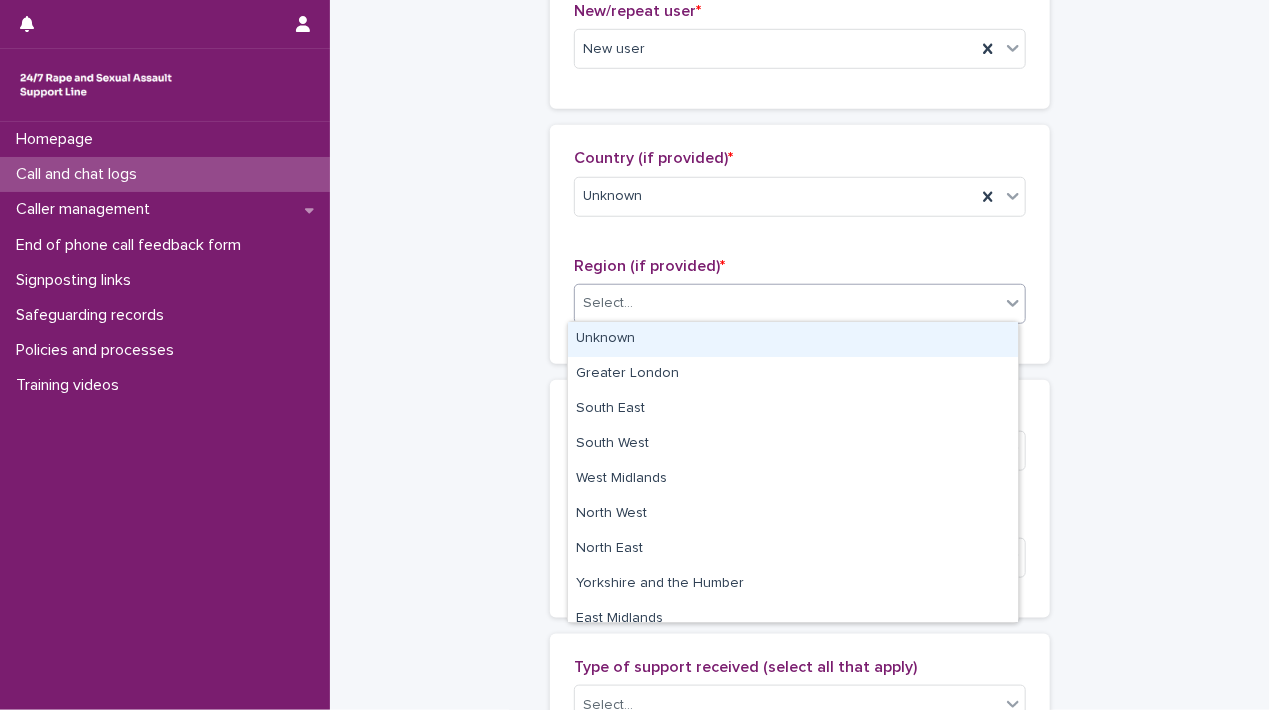 drag, startPoint x: 647, startPoint y: 291, endPoint x: 644, endPoint y: 325, distance: 34.132095 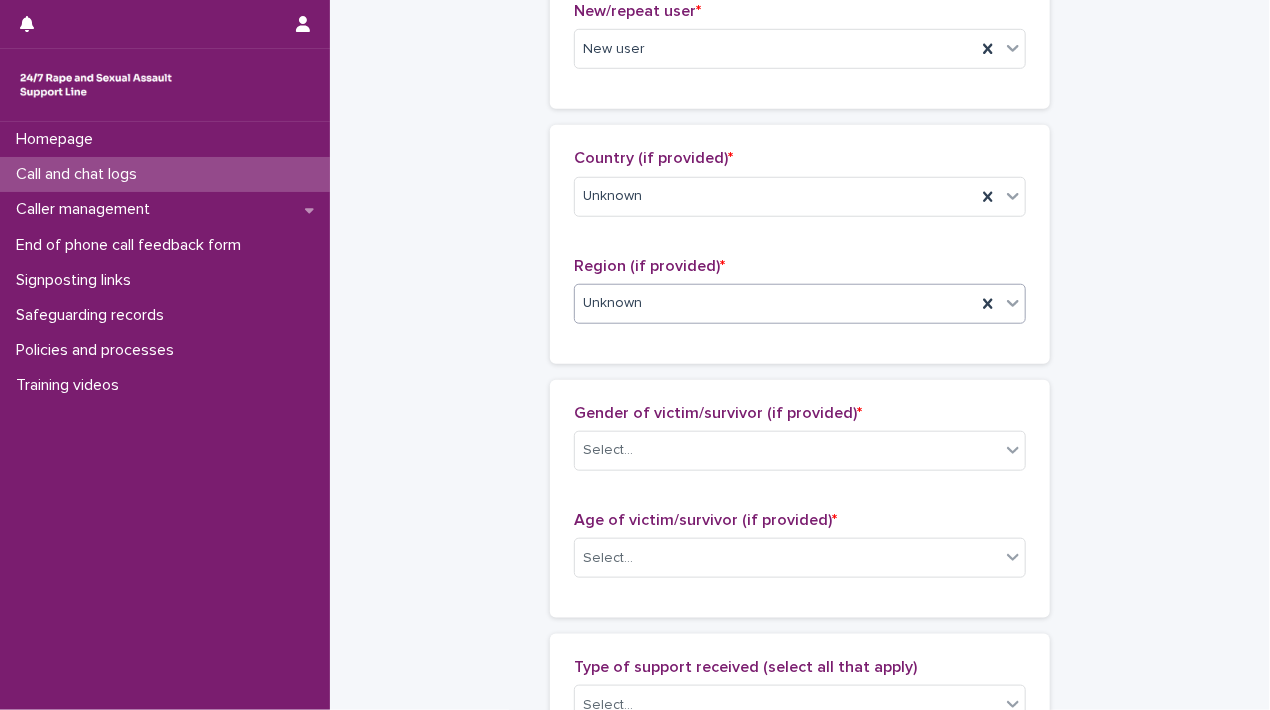 scroll, scrollTop: 900, scrollLeft: 0, axis: vertical 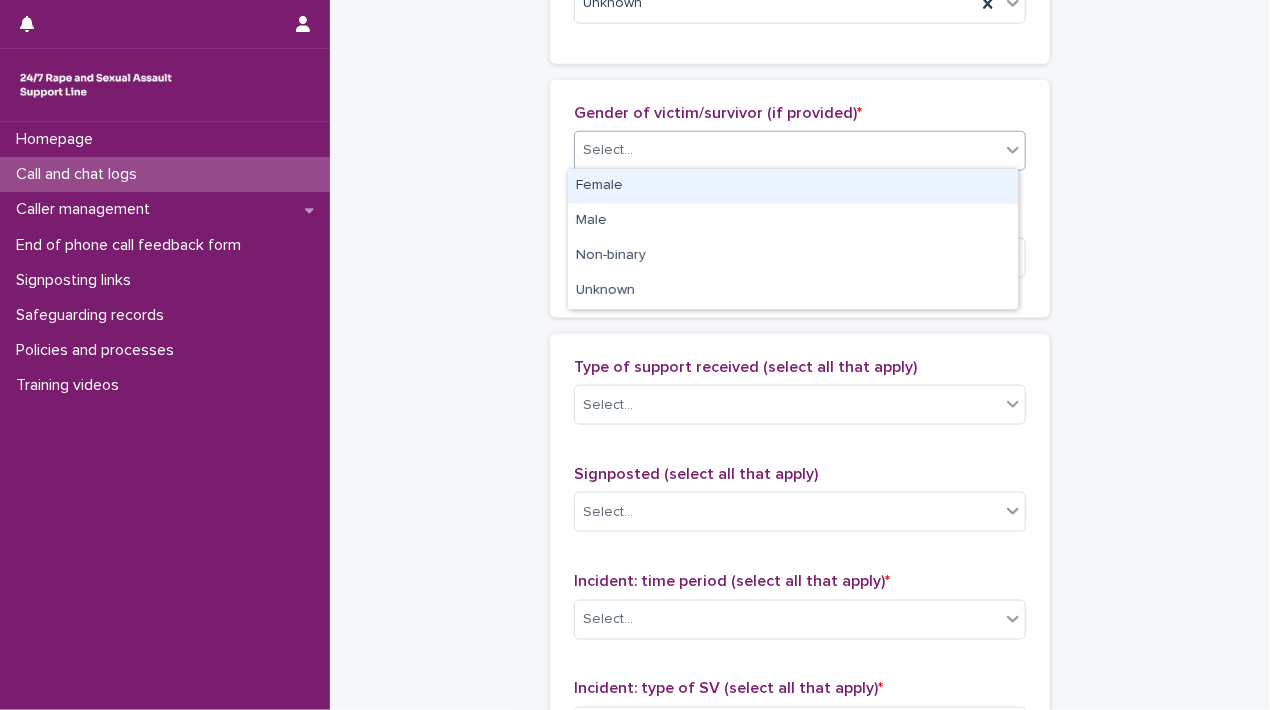 click on "Select..." at bounding box center [787, 150] 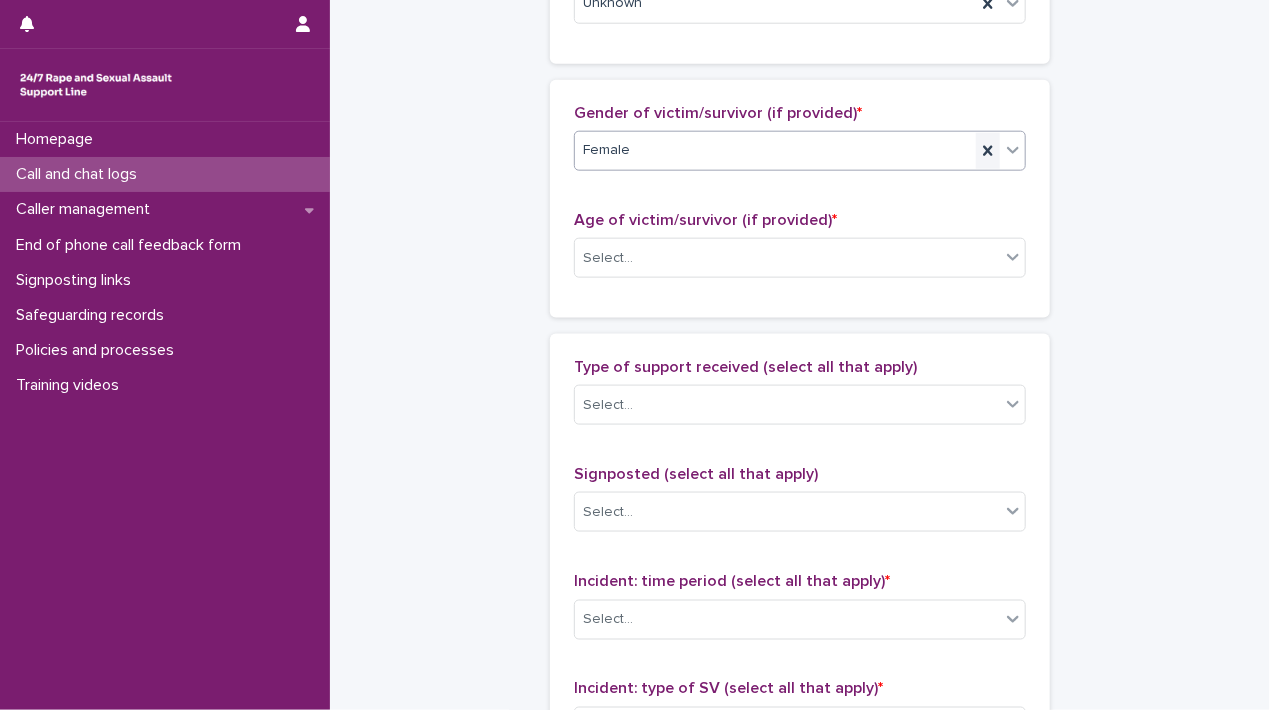 click 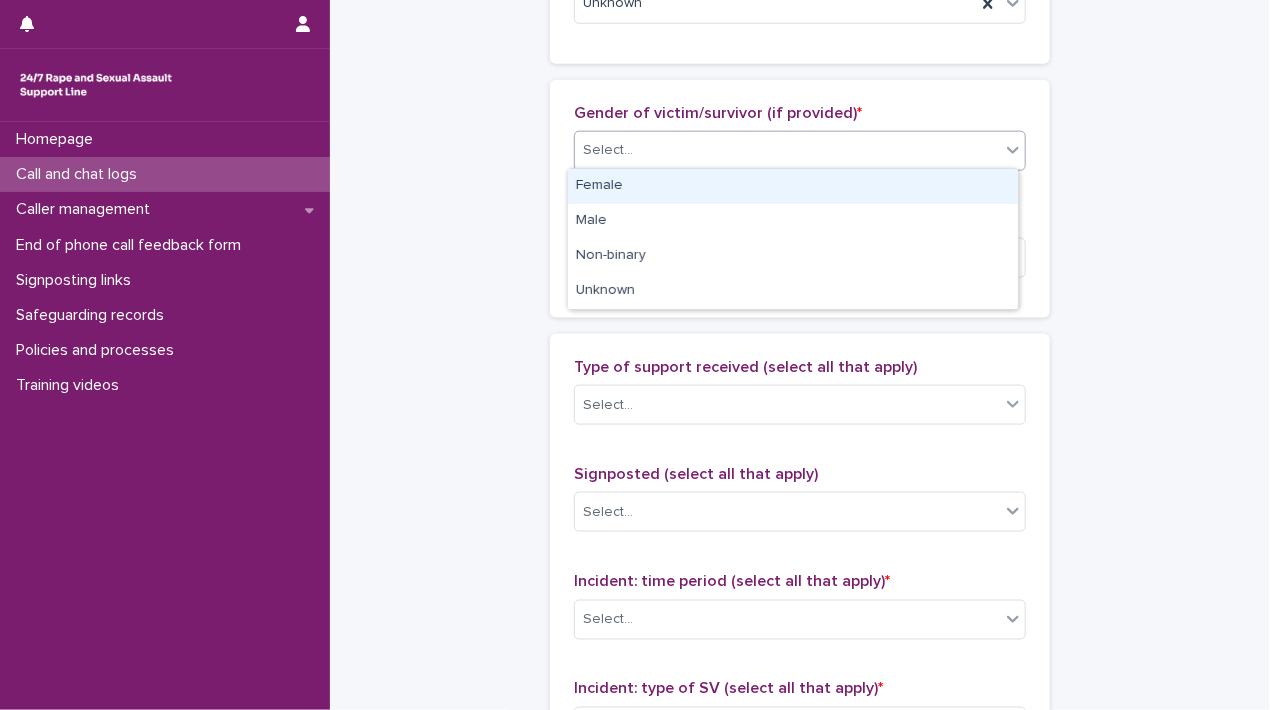 click on "Select..." at bounding box center (787, 150) 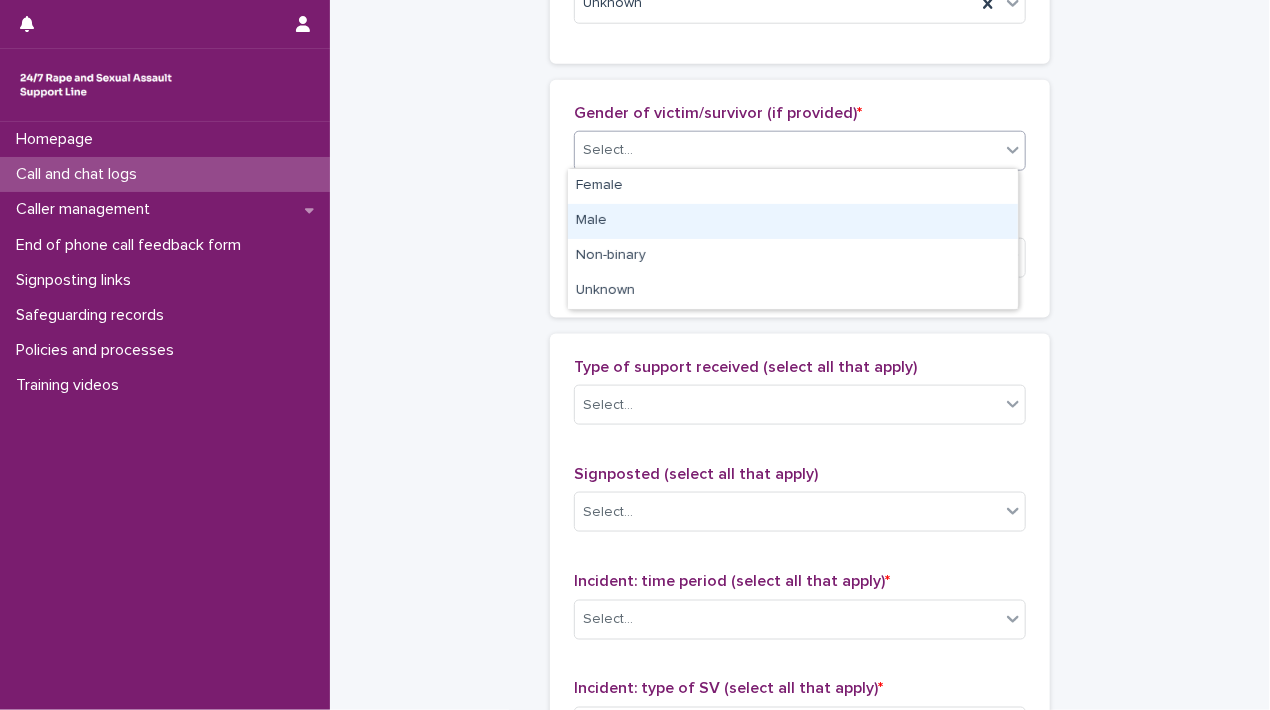 click on "Male" at bounding box center (793, 221) 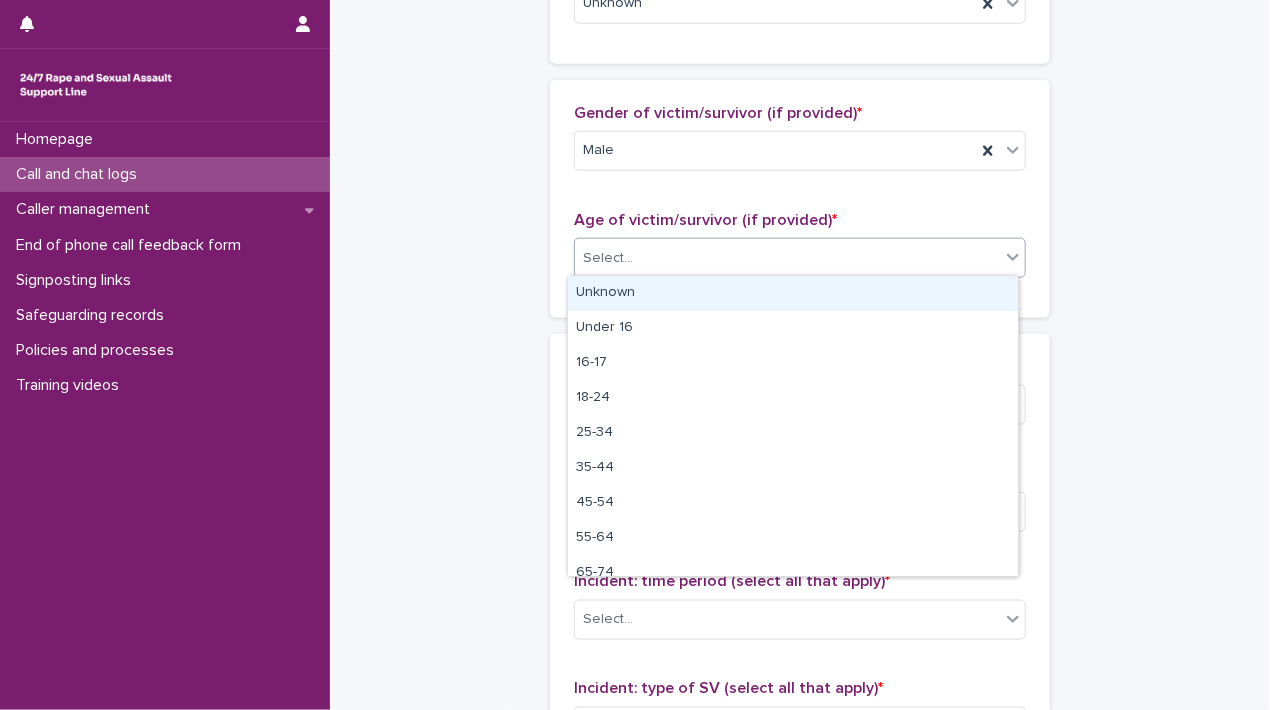 click on "Select..." at bounding box center (787, 258) 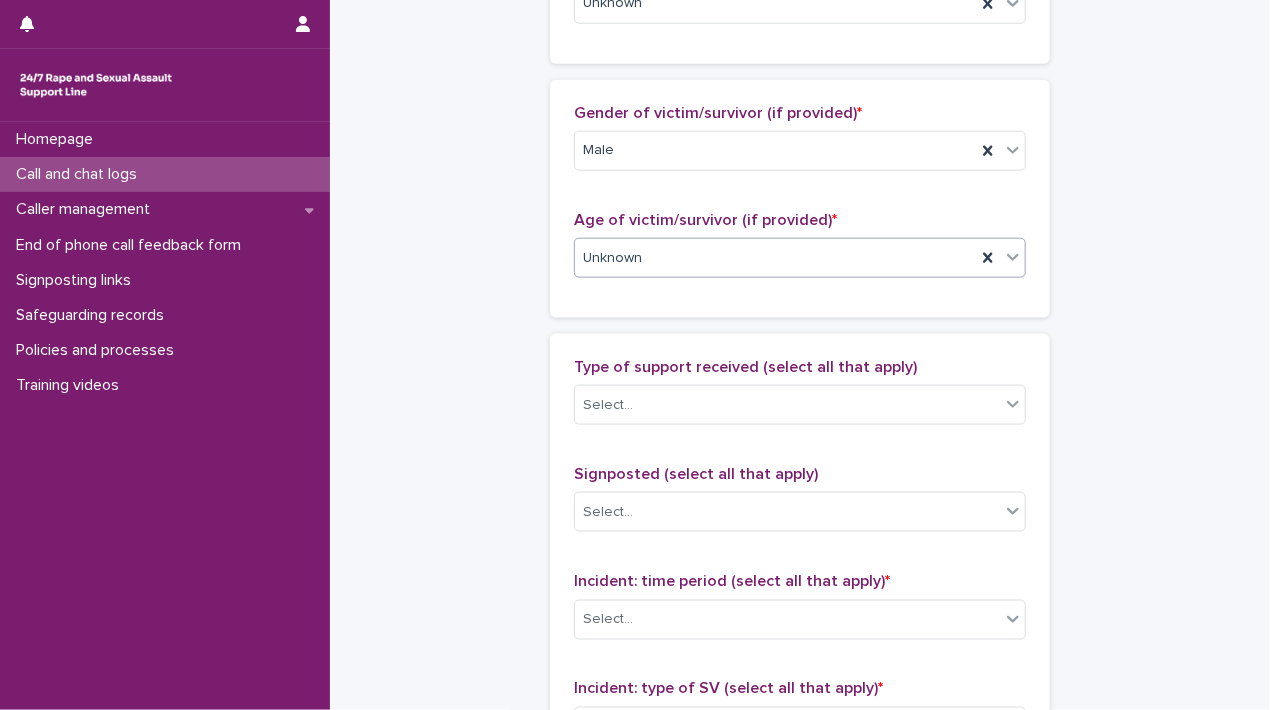 scroll, scrollTop: 1300, scrollLeft: 0, axis: vertical 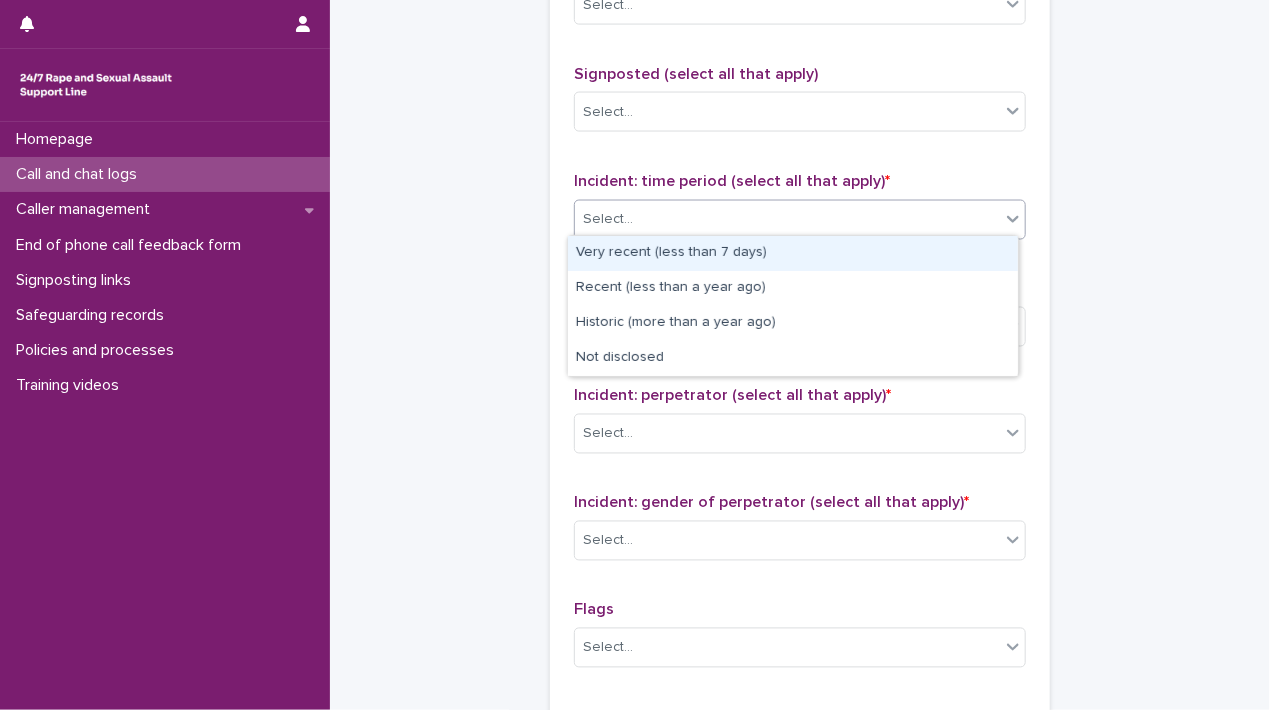 click on "Select..." at bounding box center (608, 219) 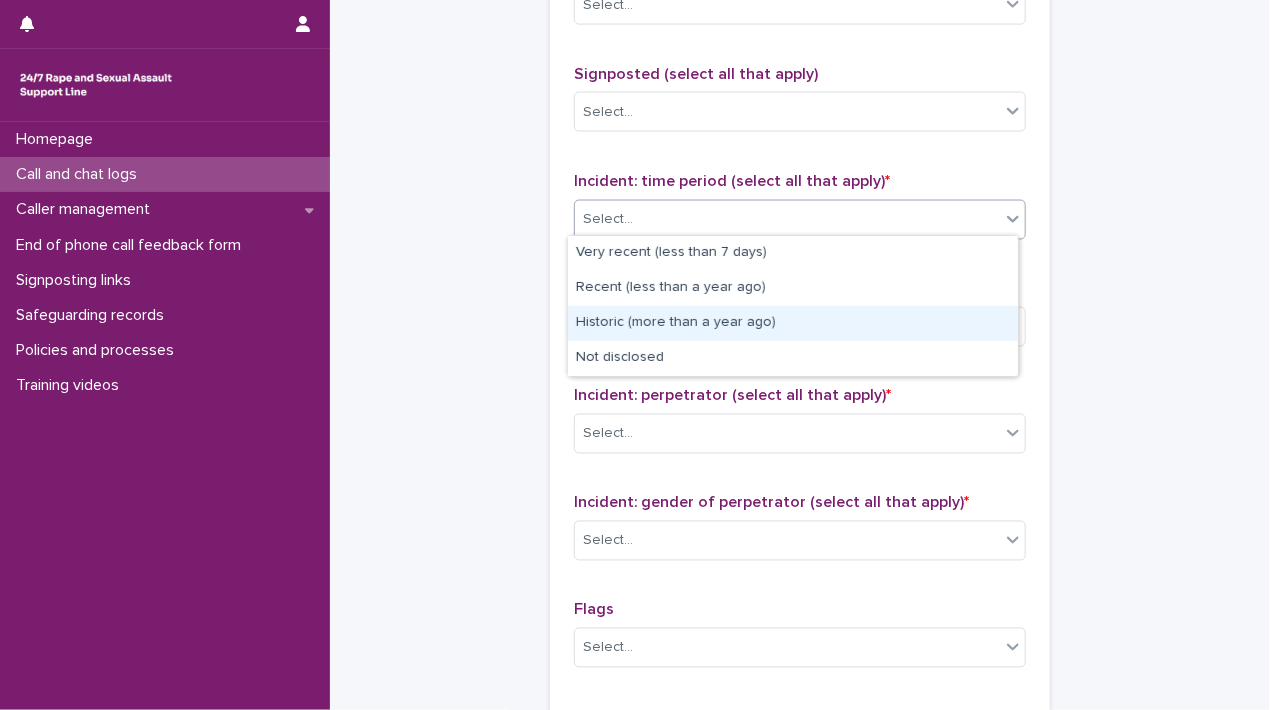 click on "Historic (more than a year ago)" at bounding box center (793, 323) 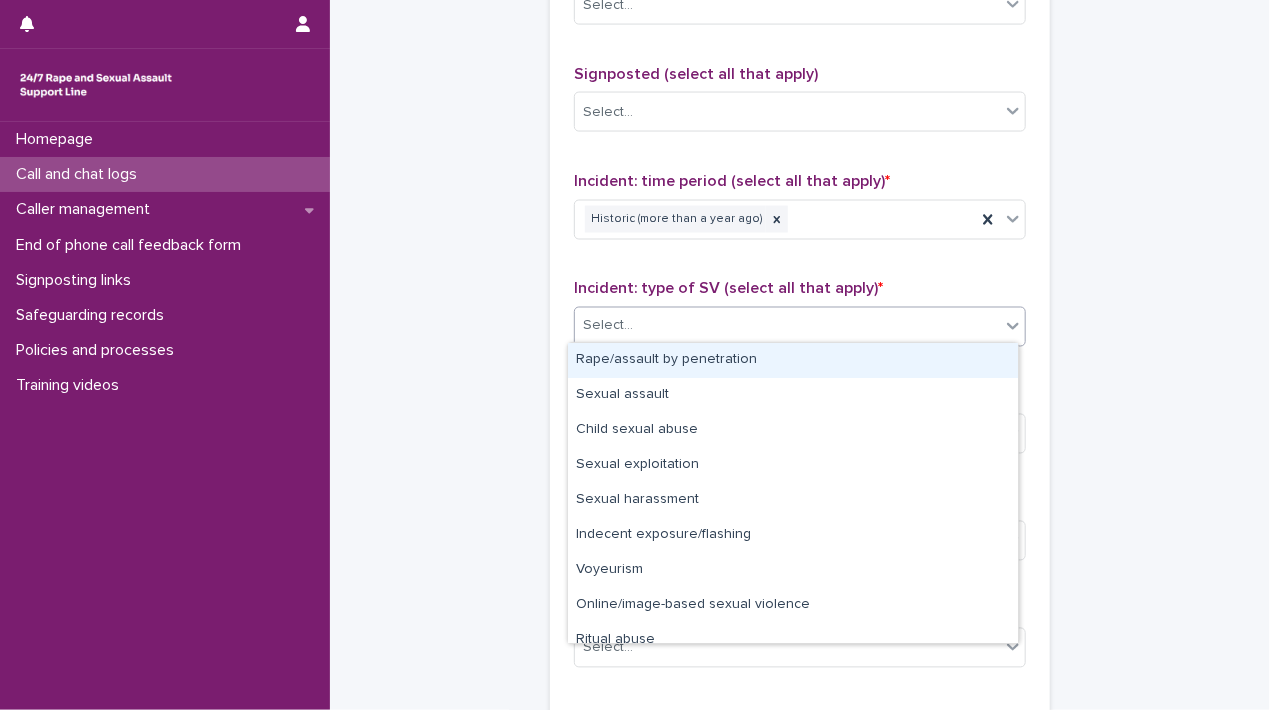 click on "Select..." at bounding box center (800, 327) 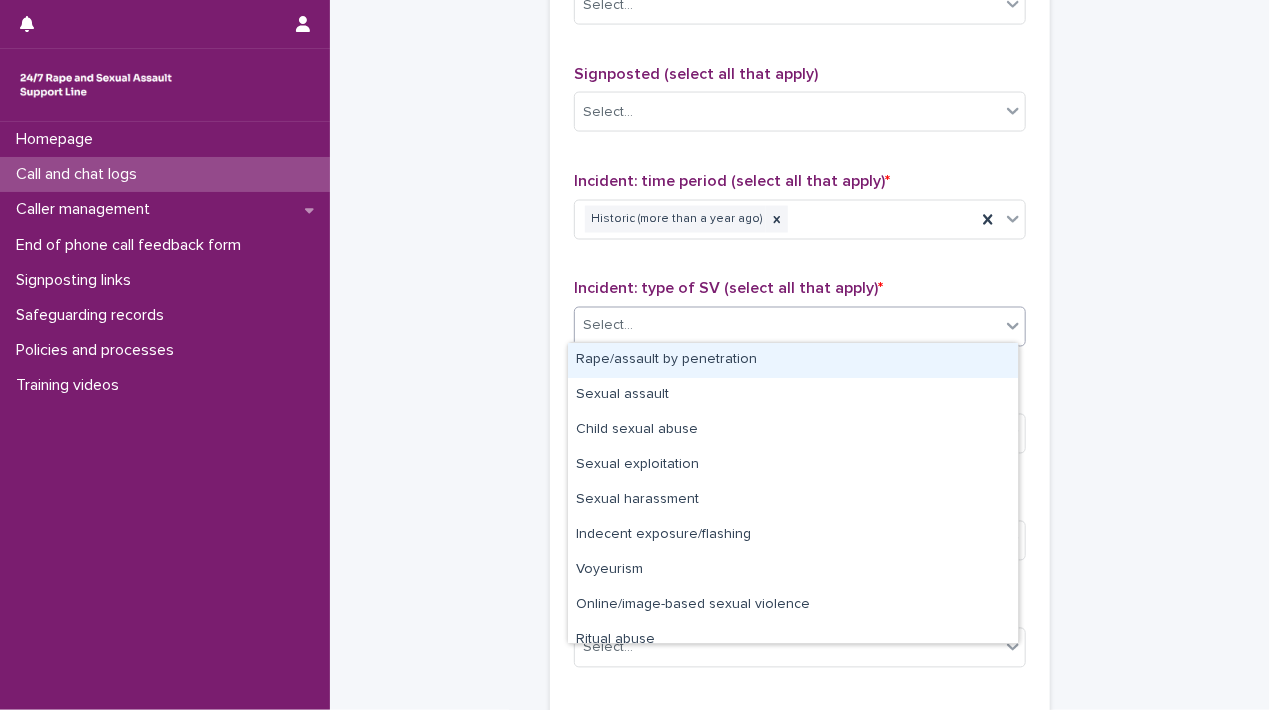 click on "Rape/assault by penetration" at bounding box center [793, 360] 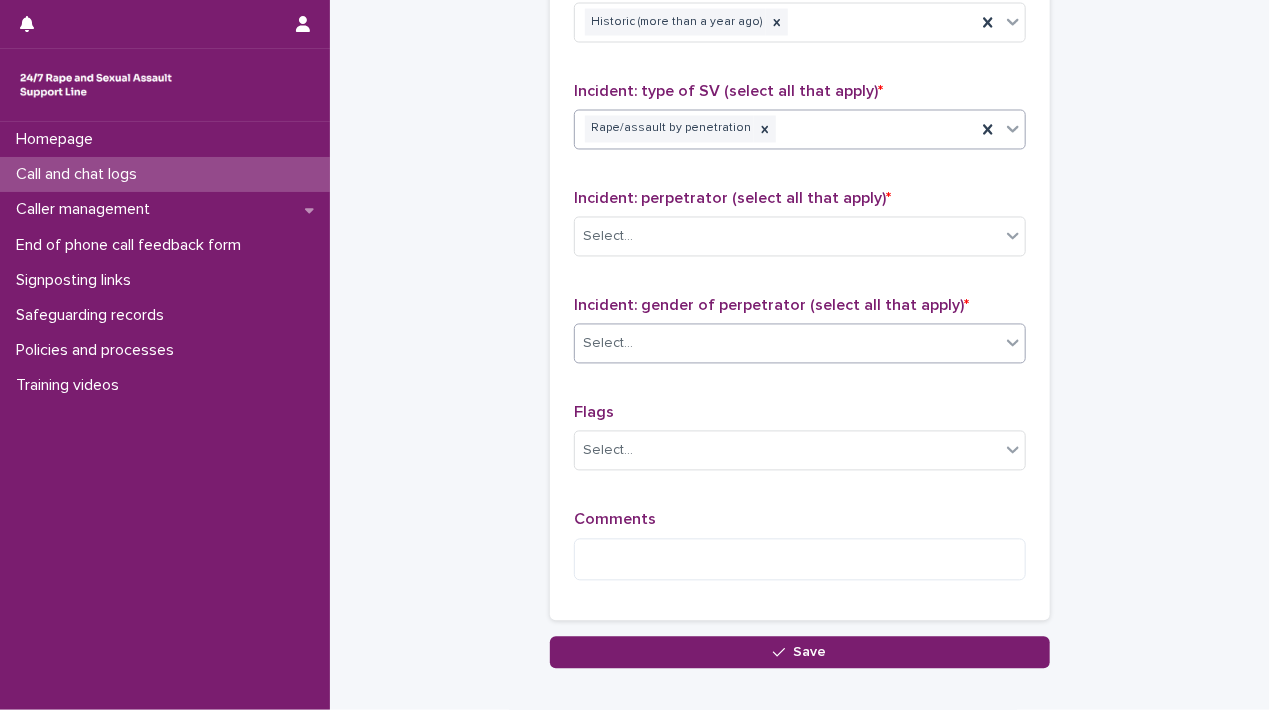 scroll, scrollTop: 1500, scrollLeft: 0, axis: vertical 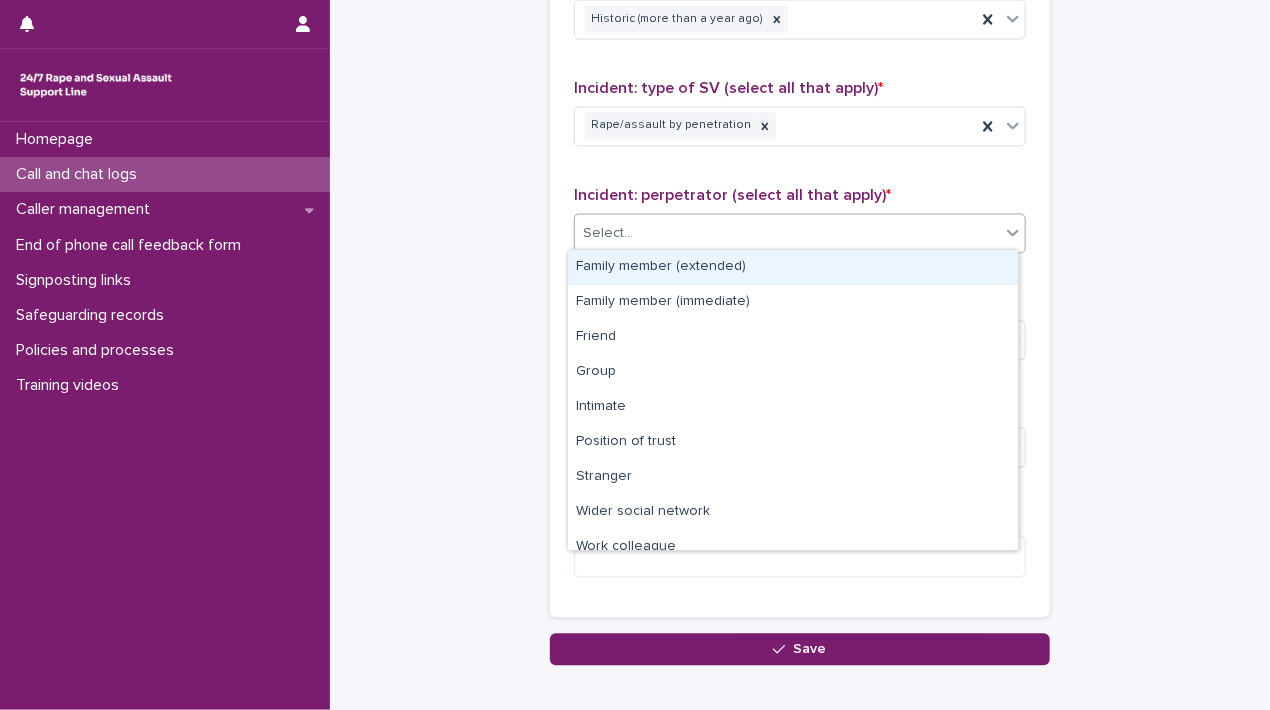 click on "Select..." at bounding box center [608, 234] 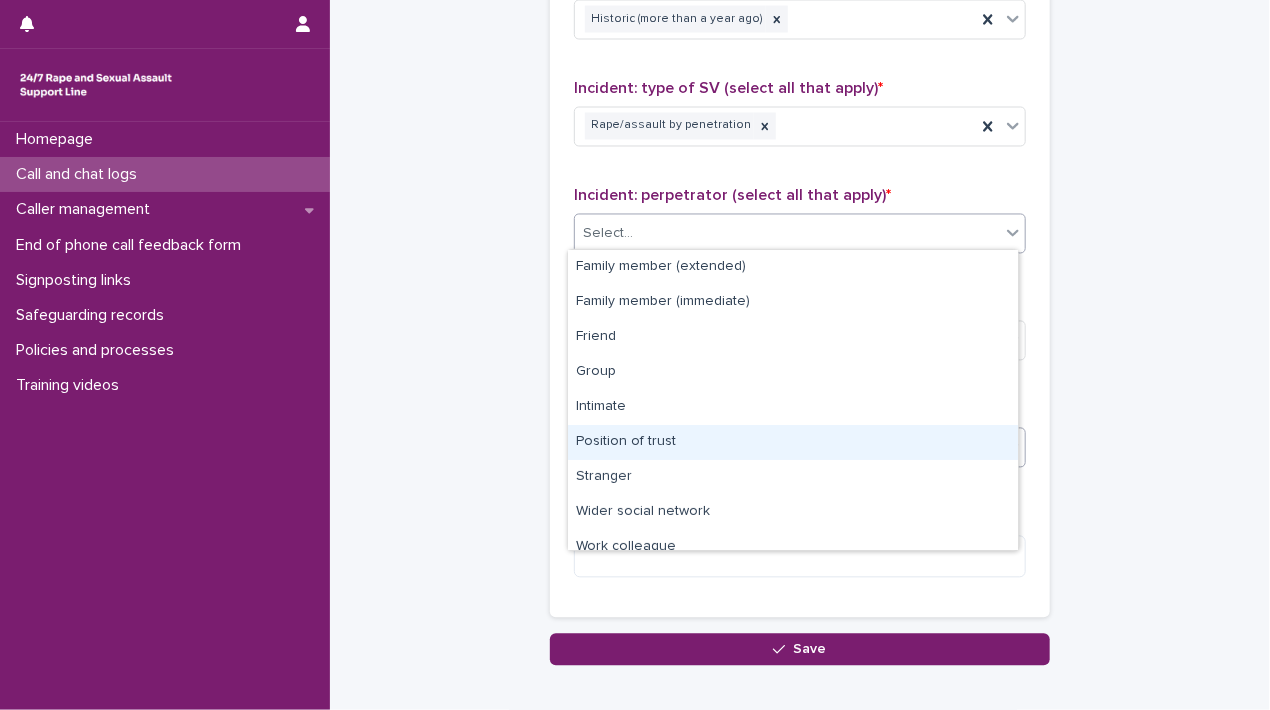 click on "Position of trust" at bounding box center [793, 442] 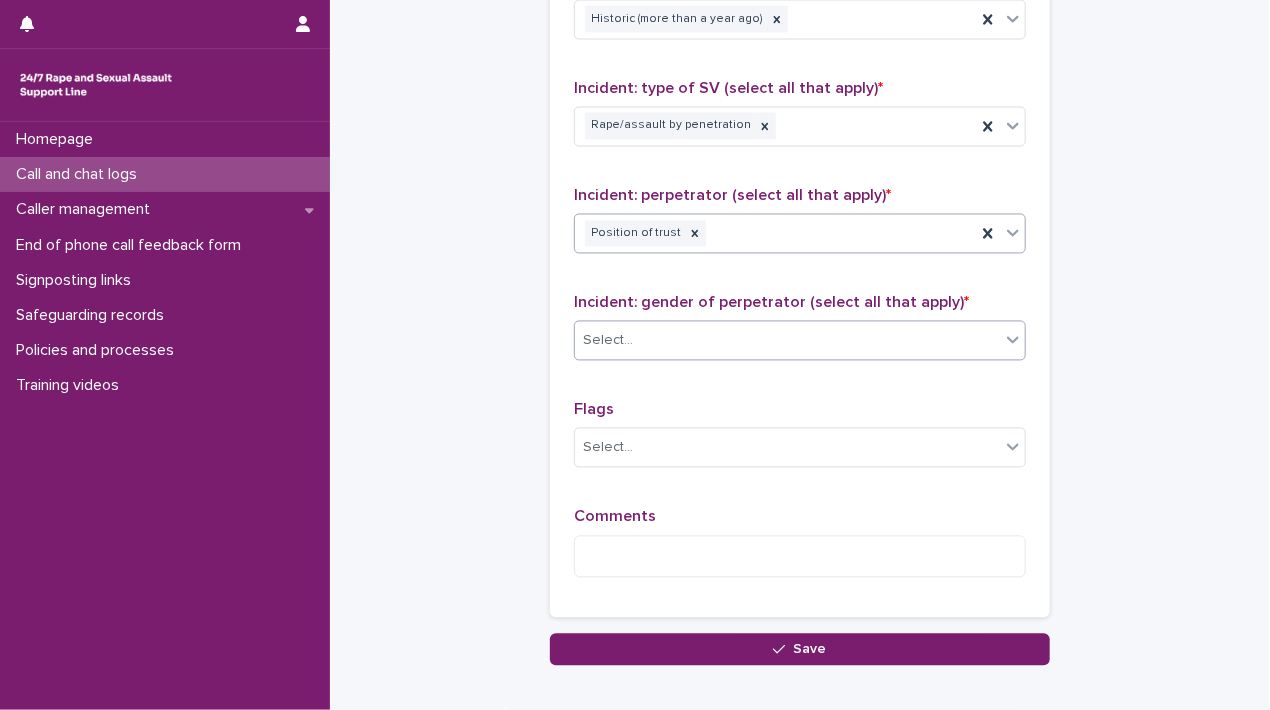 click on "Select..." at bounding box center [787, 341] 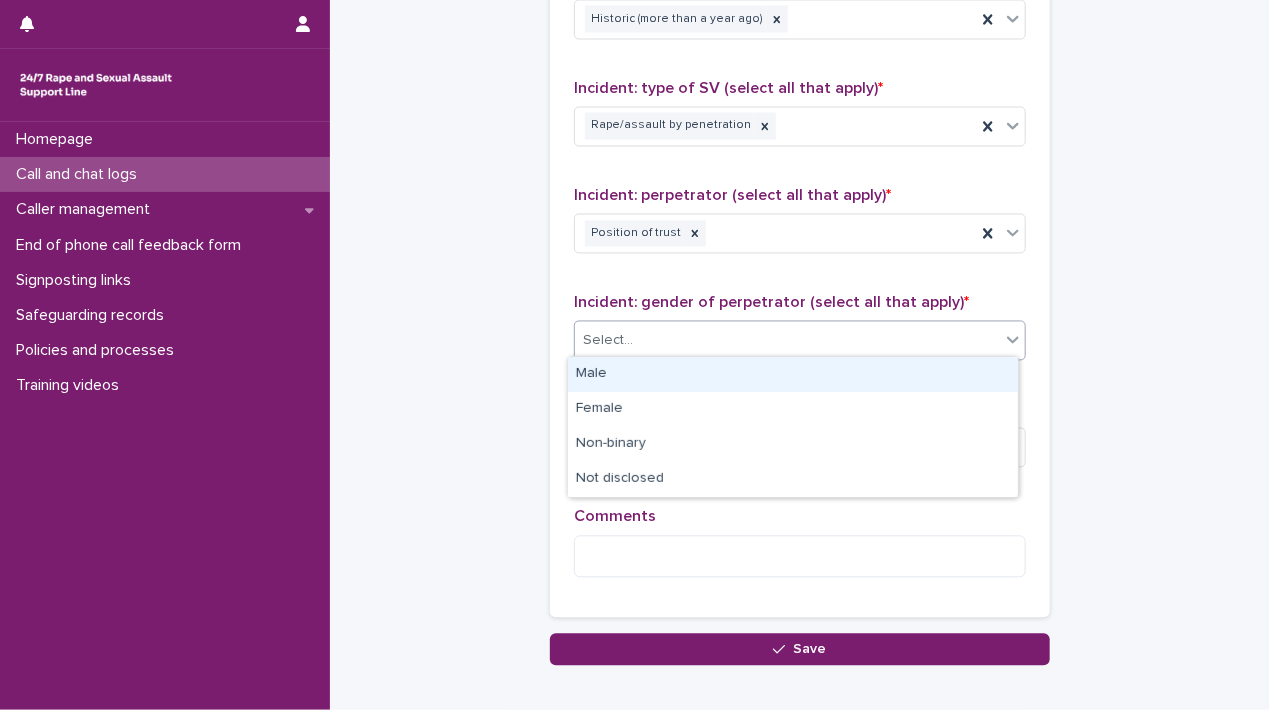 click on "Male" at bounding box center (793, 374) 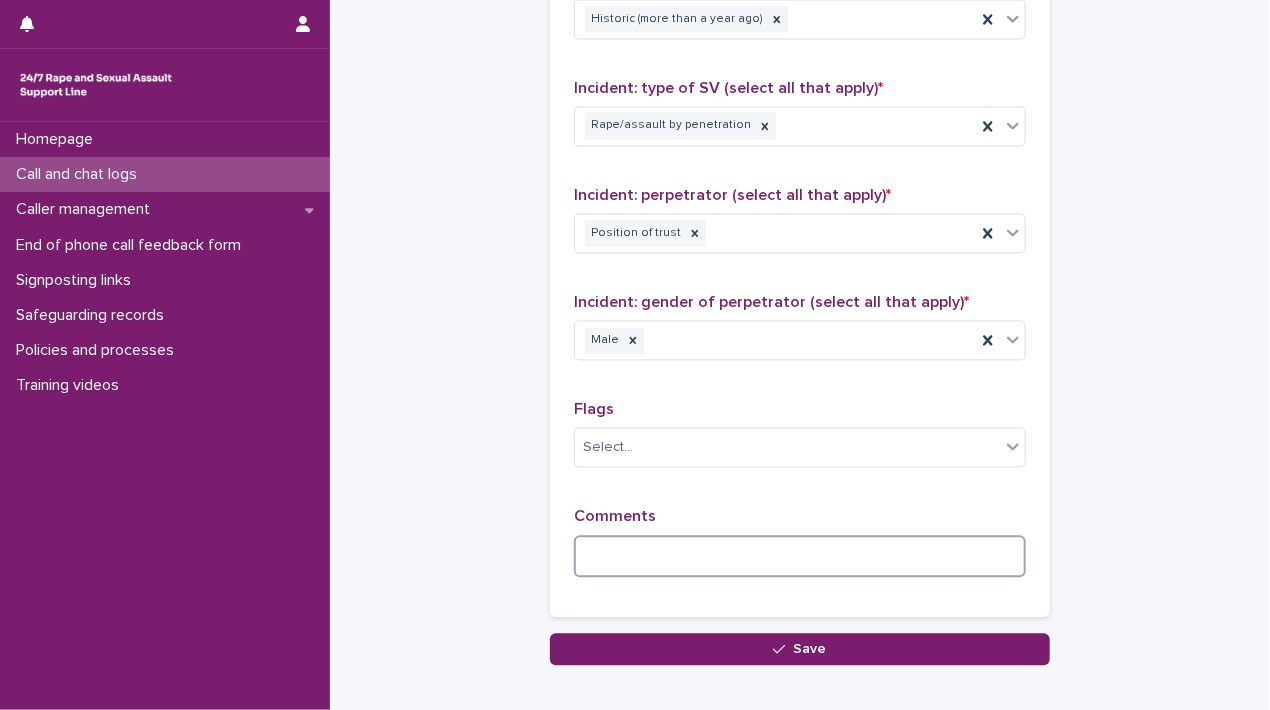 click at bounding box center [800, 557] 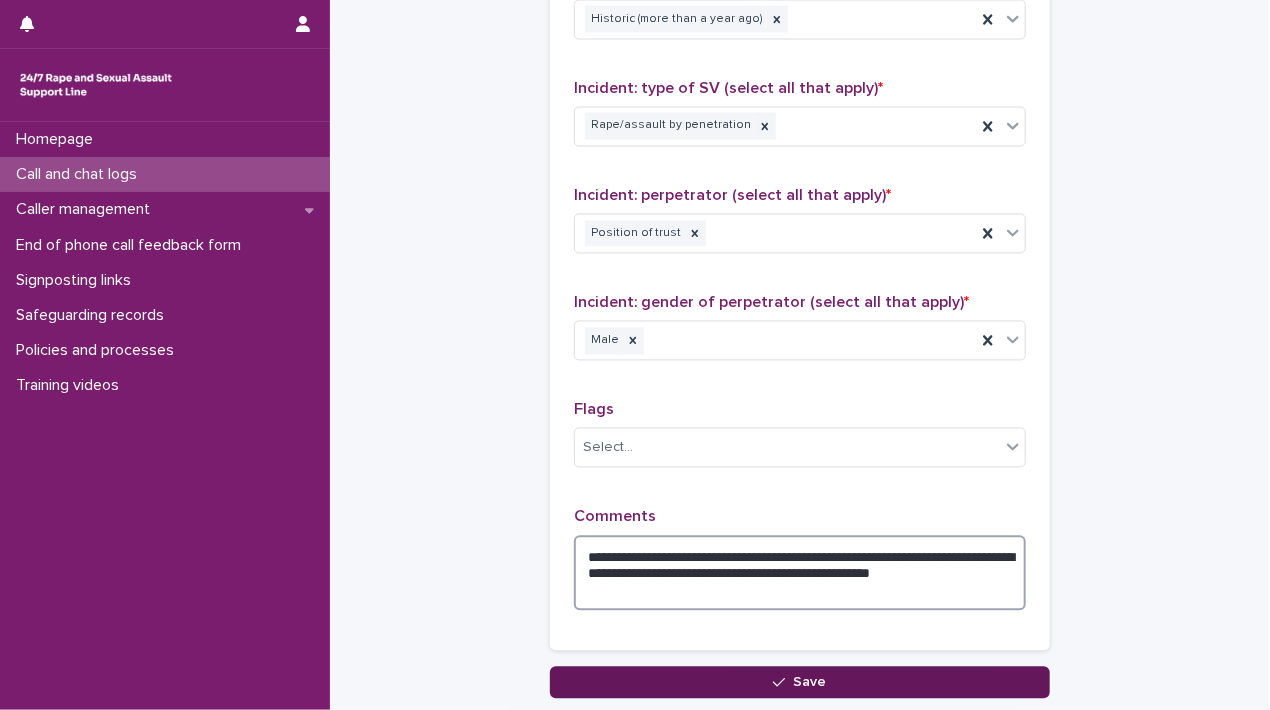 type on "**********" 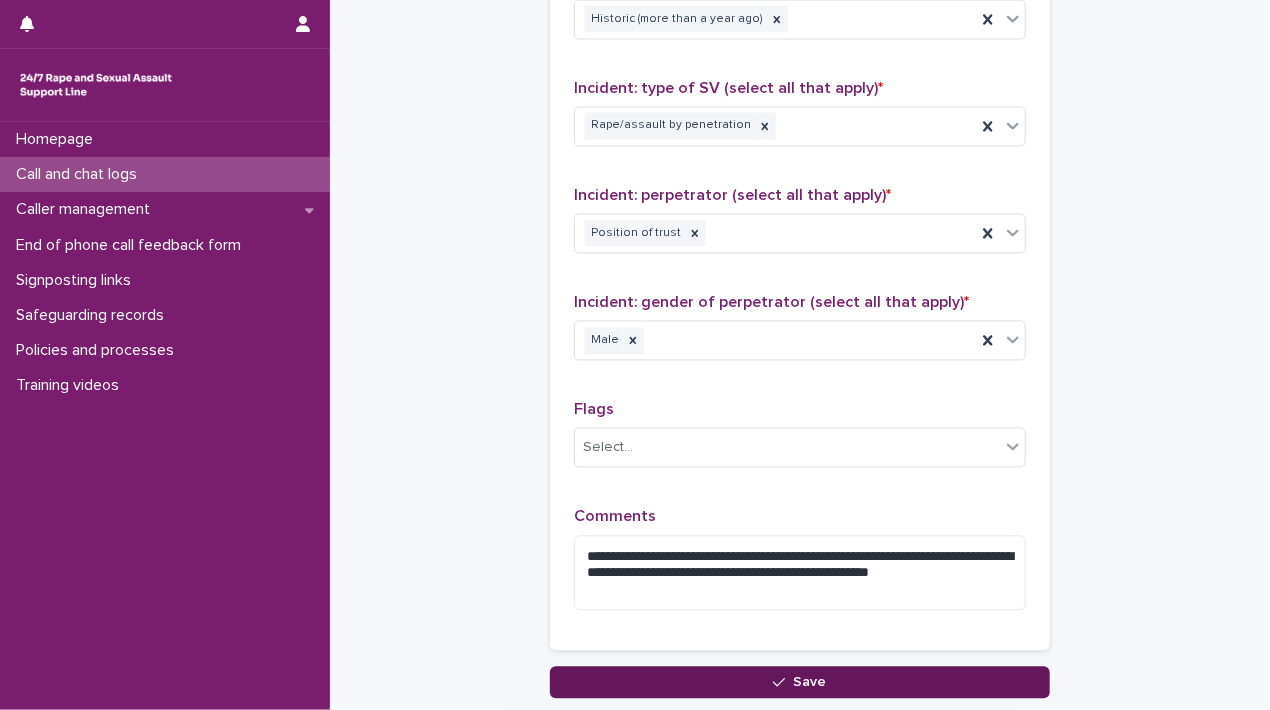 click on "Save" at bounding box center [800, 683] 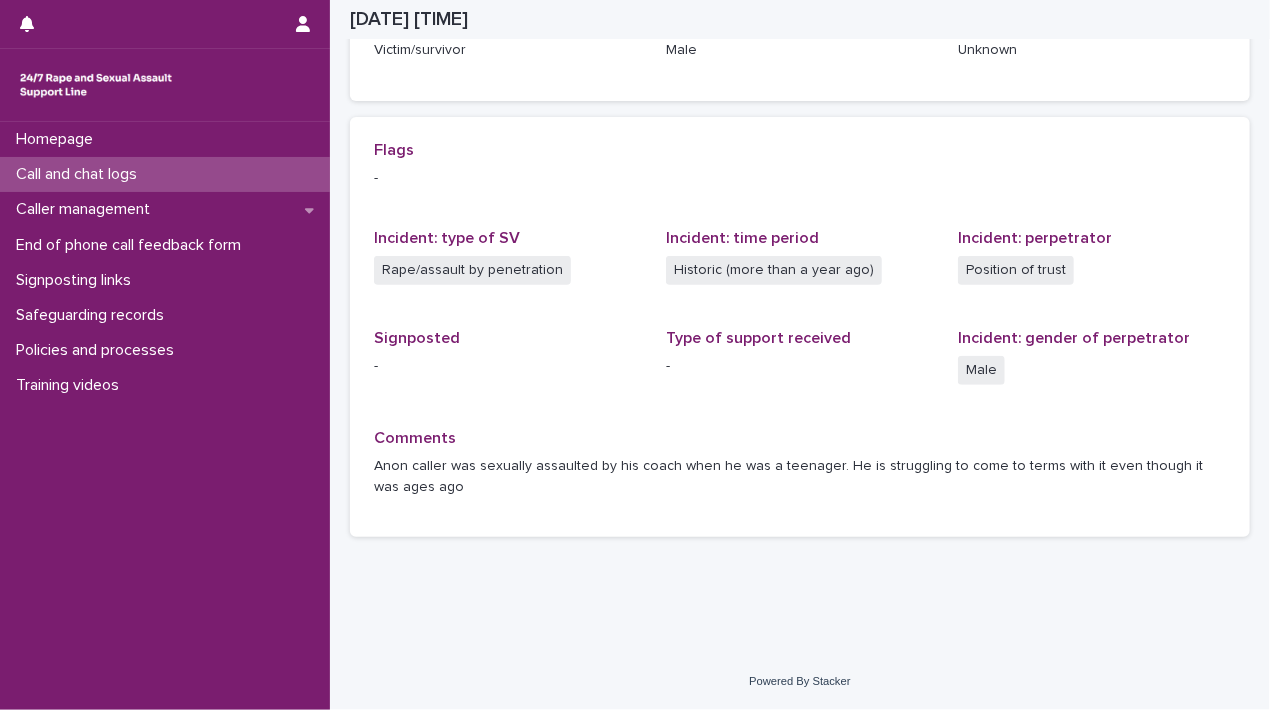 scroll, scrollTop: 372, scrollLeft: 0, axis: vertical 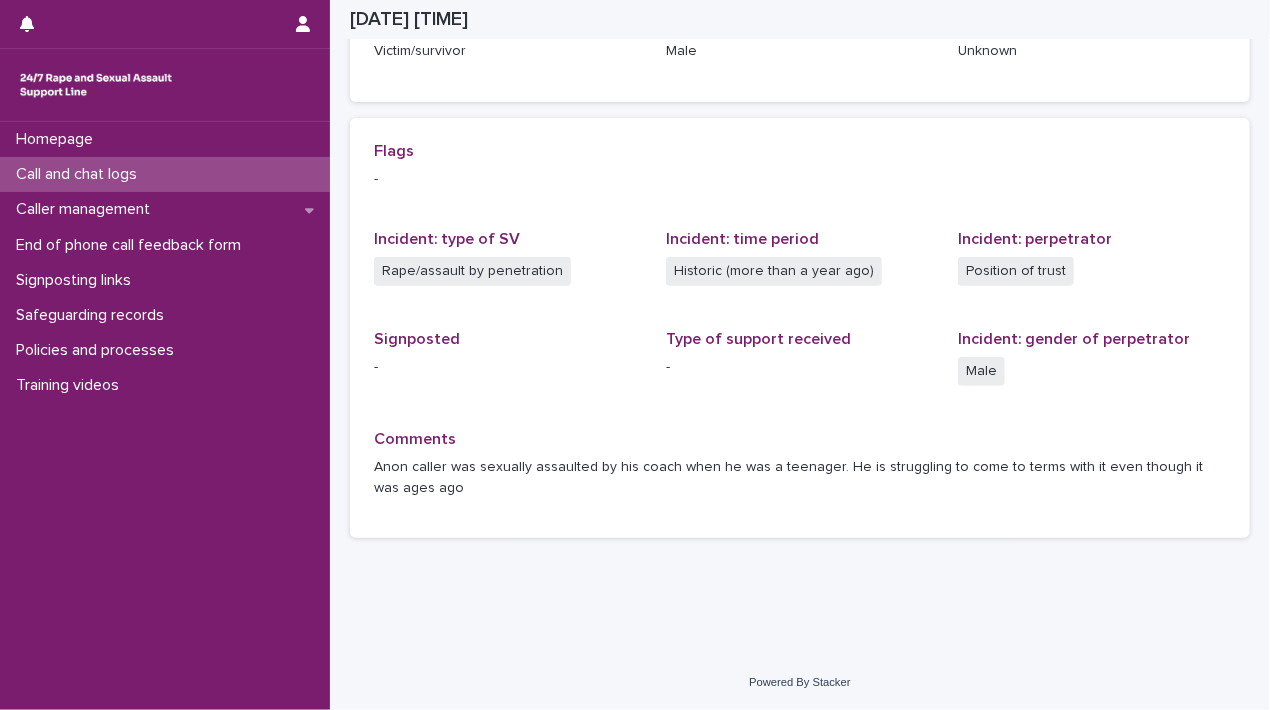 click on "Call and chat logs" at bounding box center (165, 174) 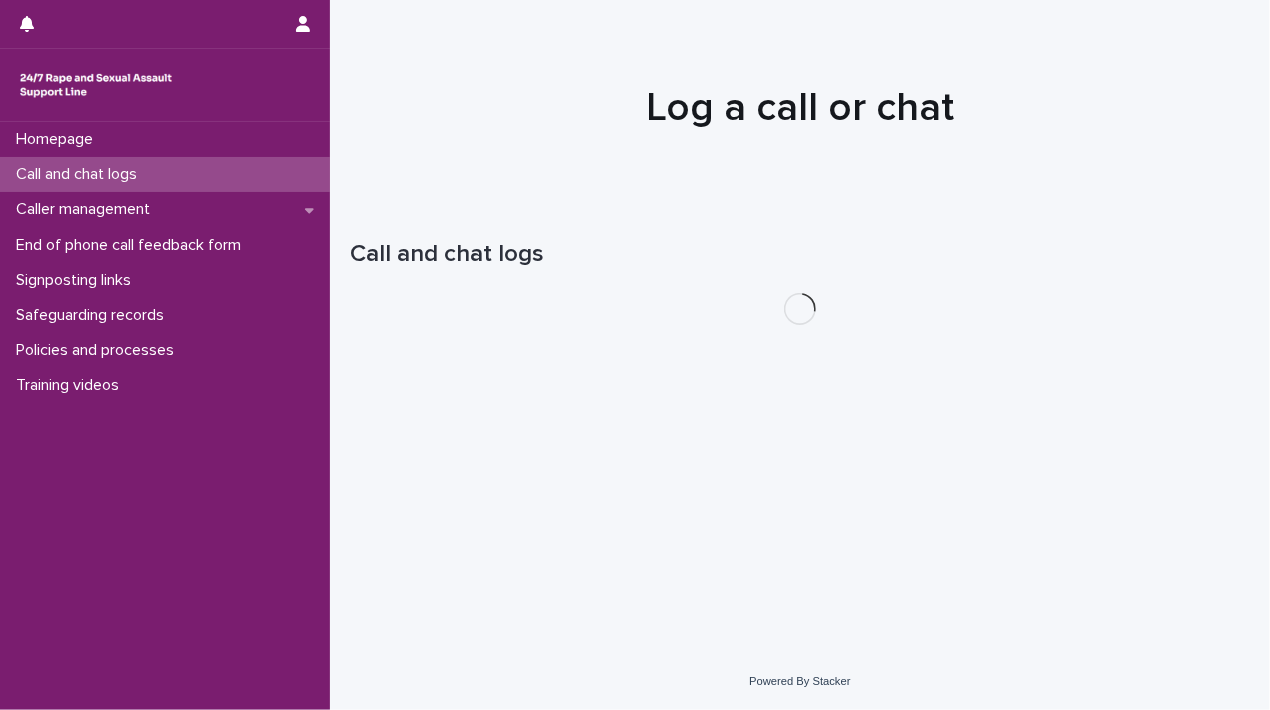 scroll, scrollTop: 0, scrollLeft: 0, axis: both 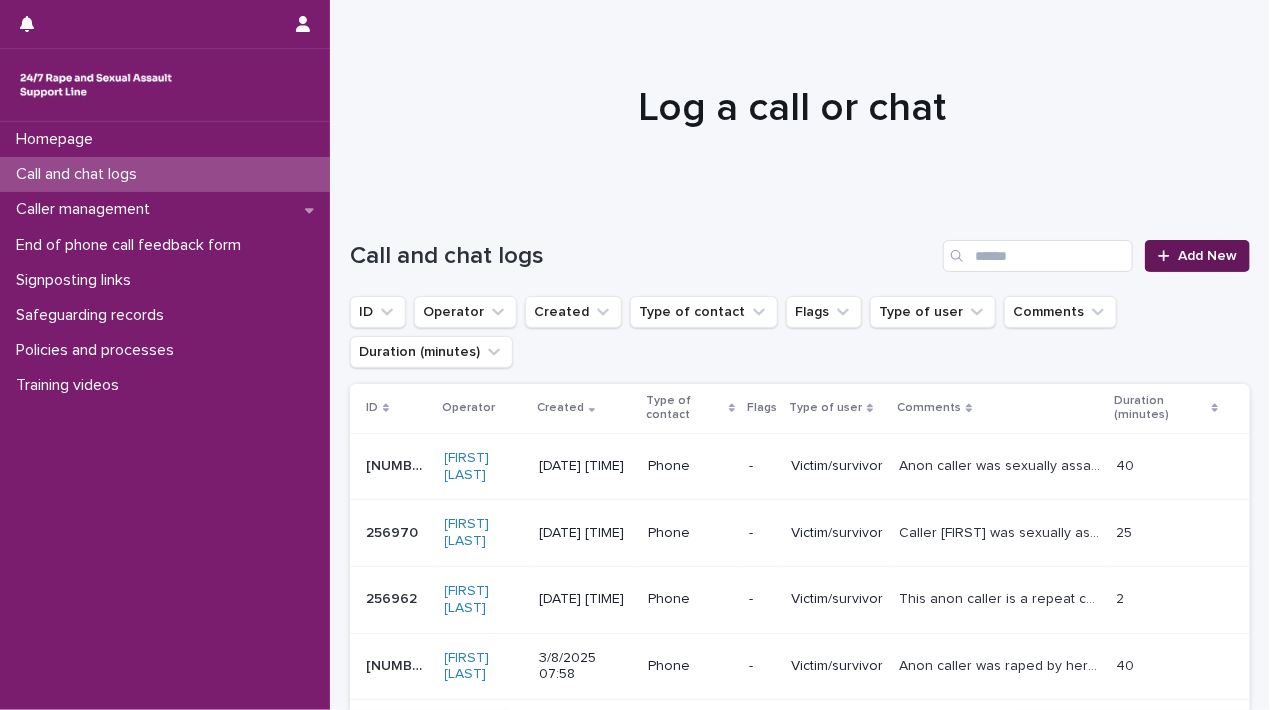 click on "Add New" at bounding box center [1207, 256] 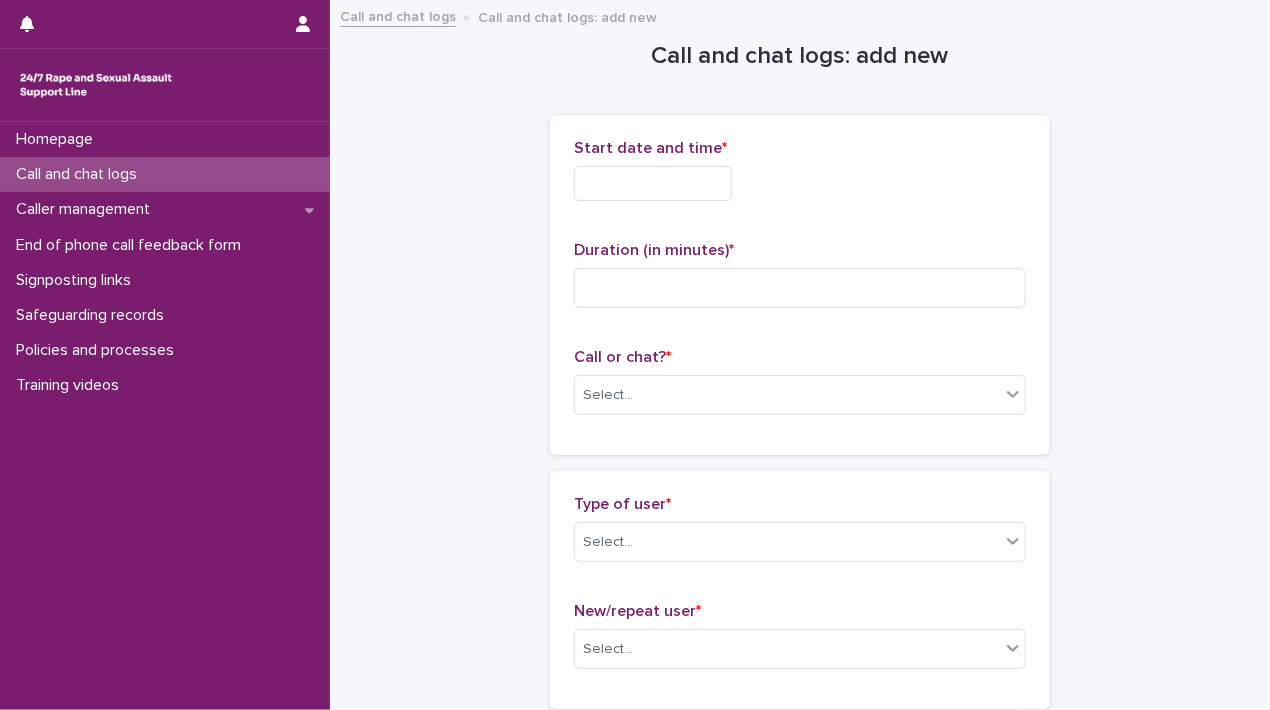click at bounding box center [653, 183] 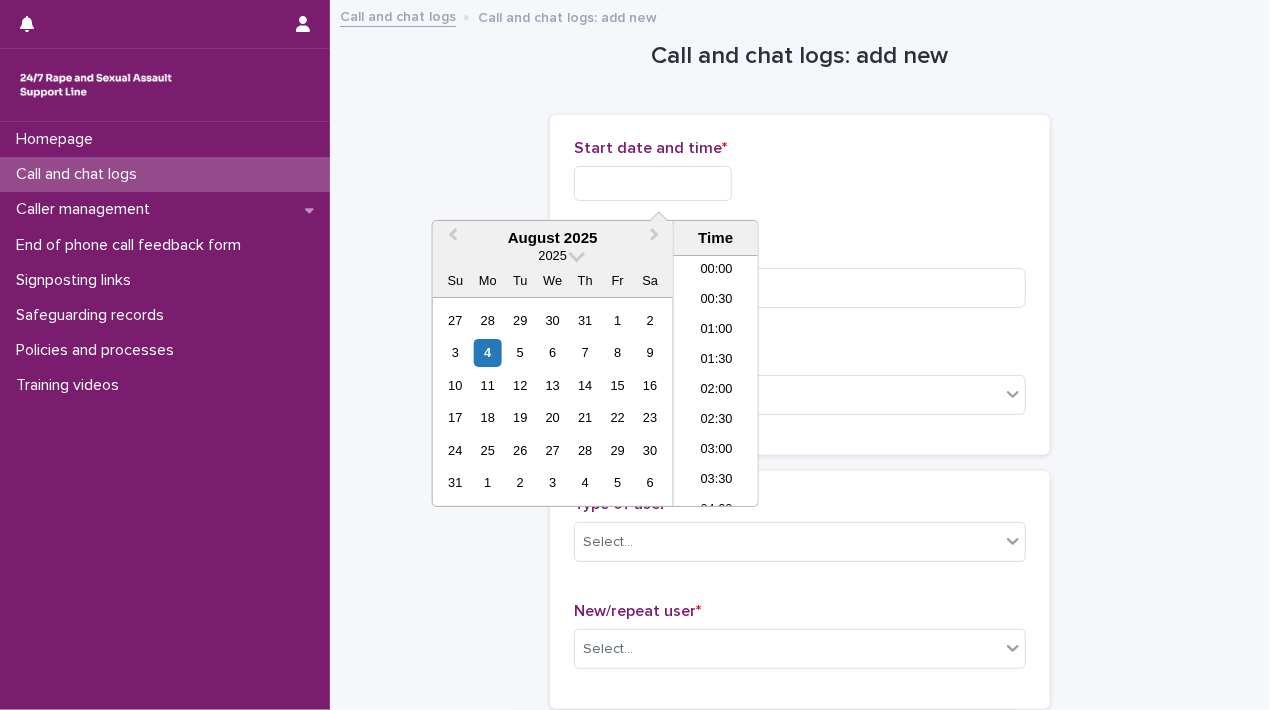 scroll, scrollTop: 1189, scrollLeft: 0, axis: vertical 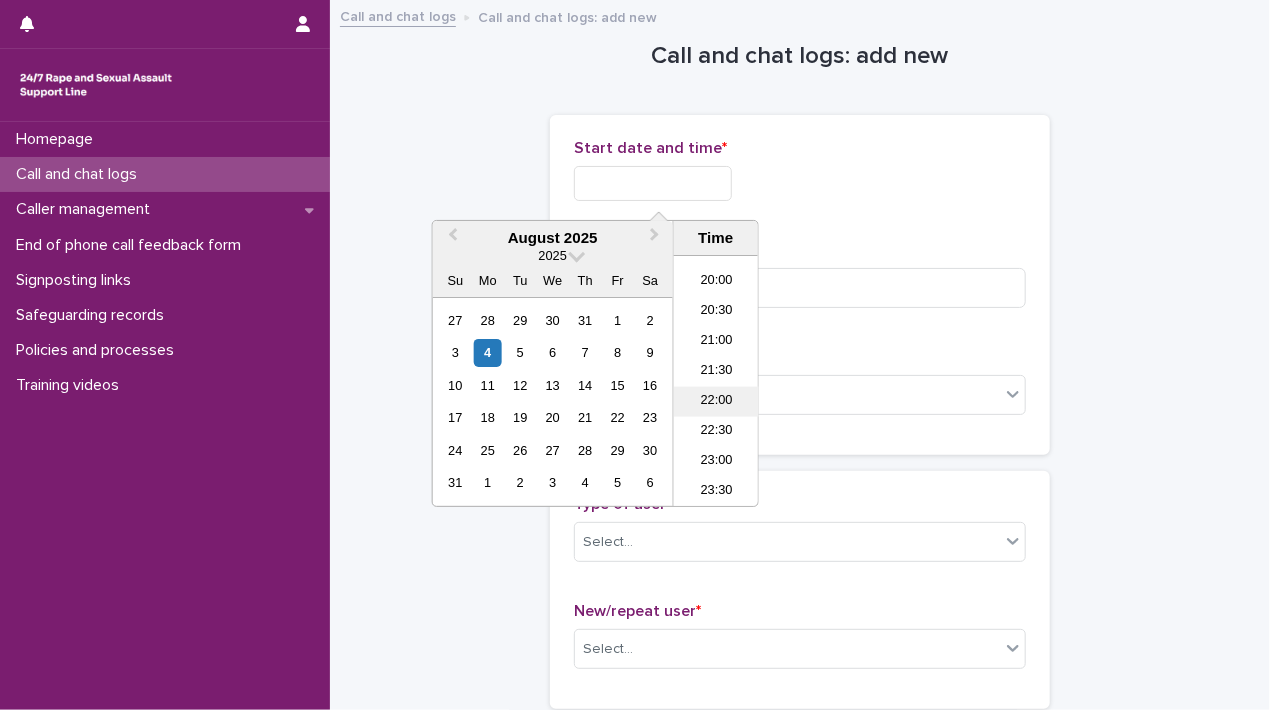 click on "22:00" at bounding box center [716, 402] 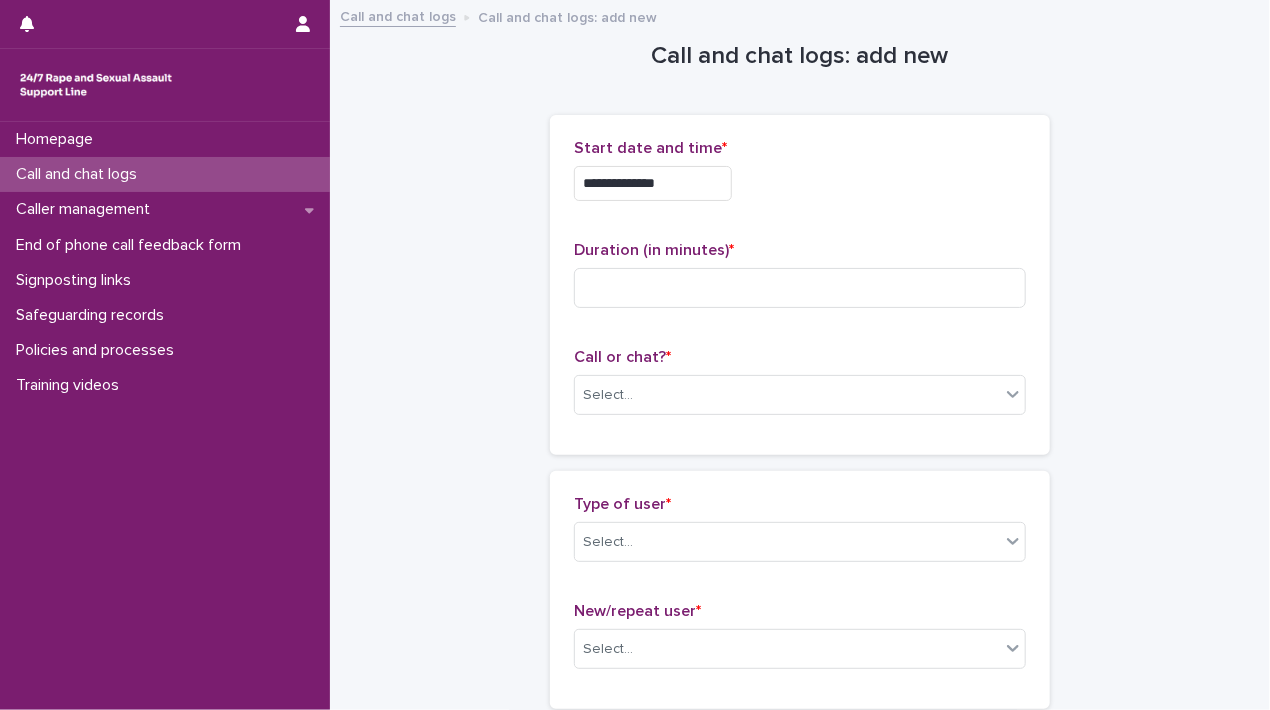 click on "**********" at bounding box center [653, 183] 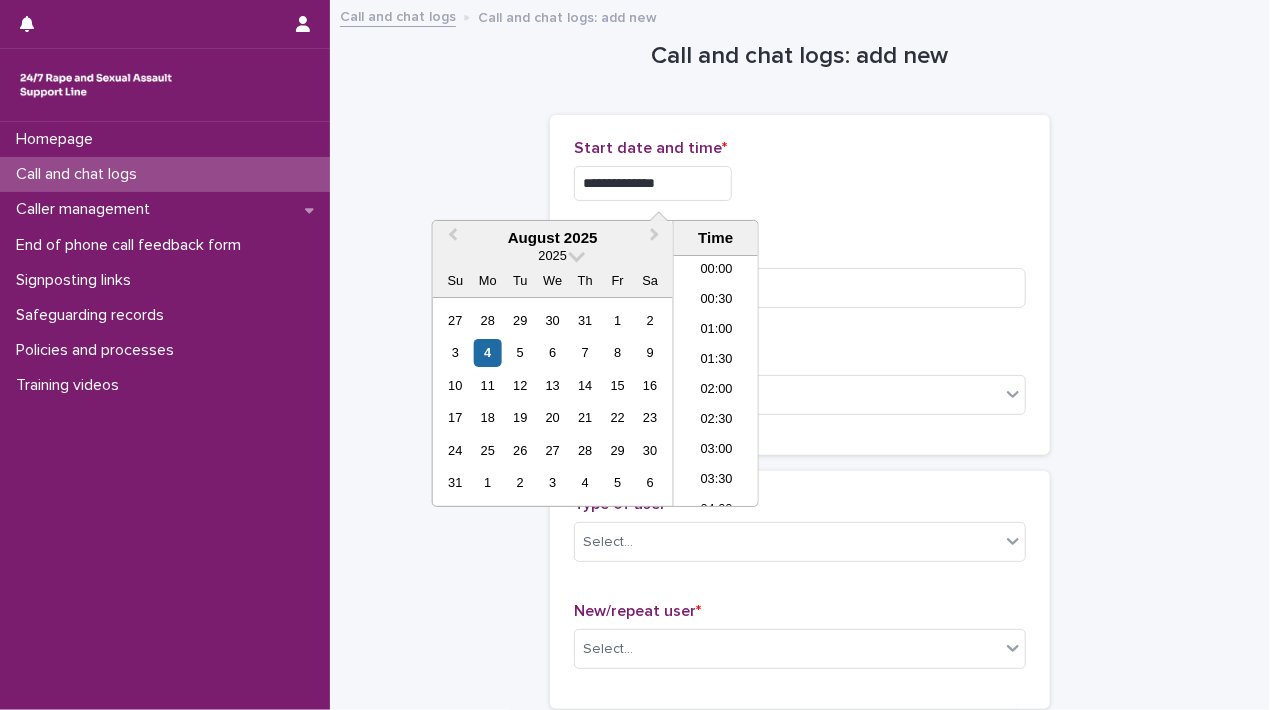 scroll, scrollTop: 1189, scrollLeft: 0, axis: vertical 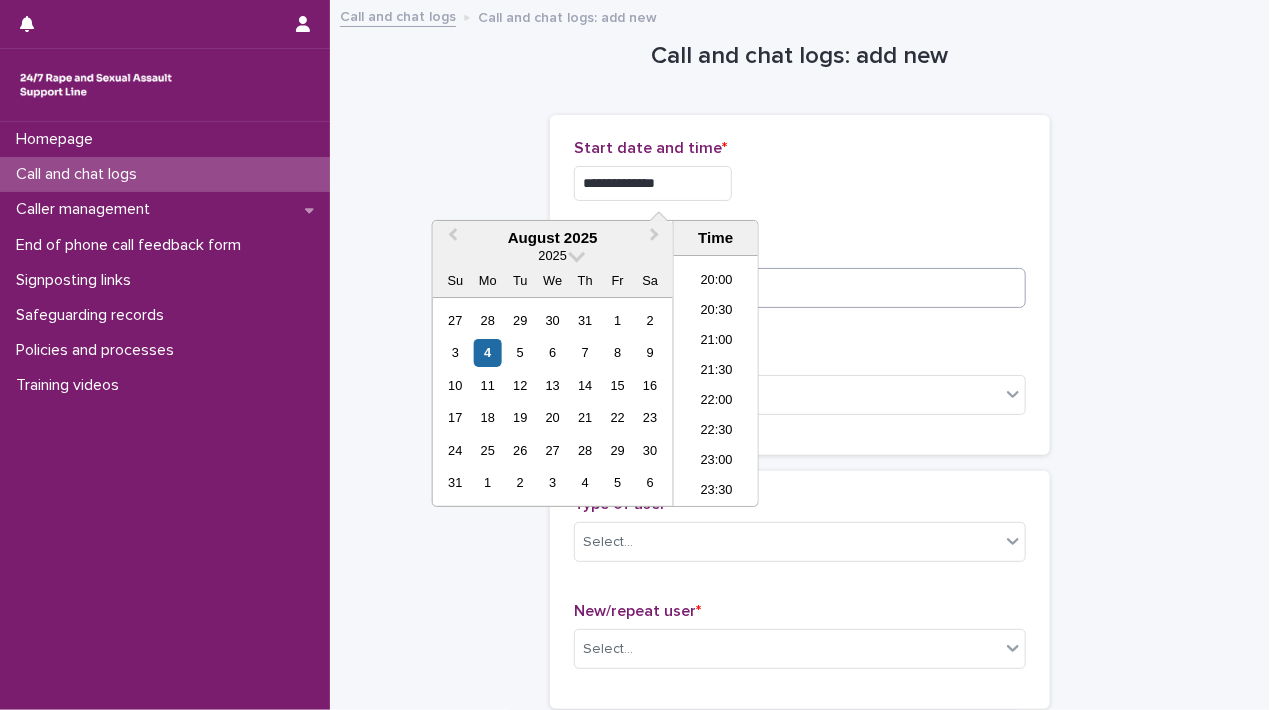 type on "**********" 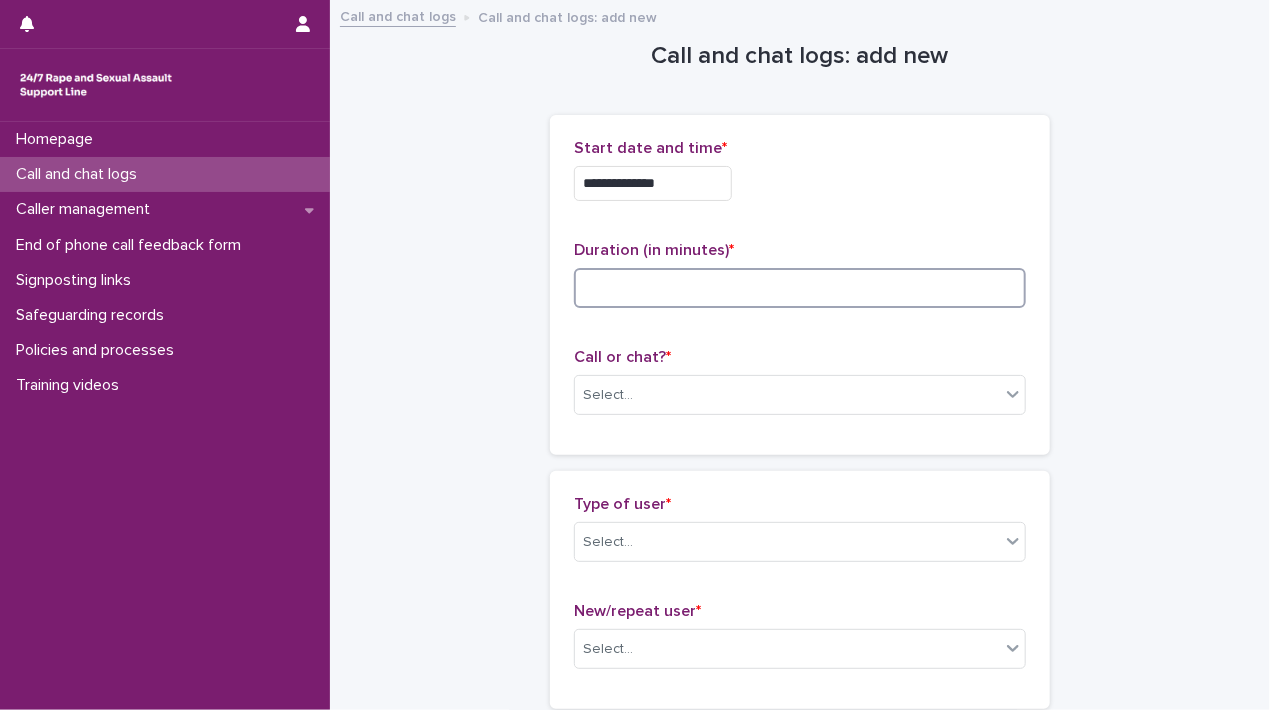 click at bounding box center (800, 288) 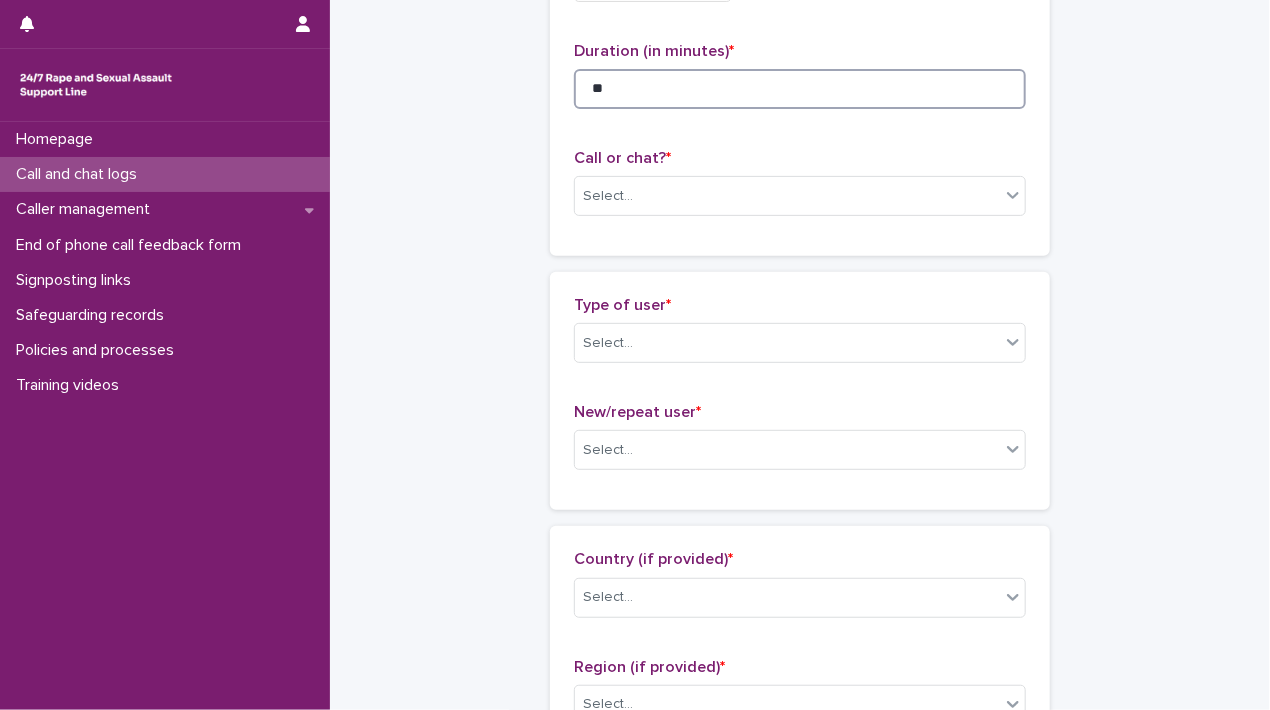 scroll, scrollTop: 200, scrollLeft: 0, axis: vertical 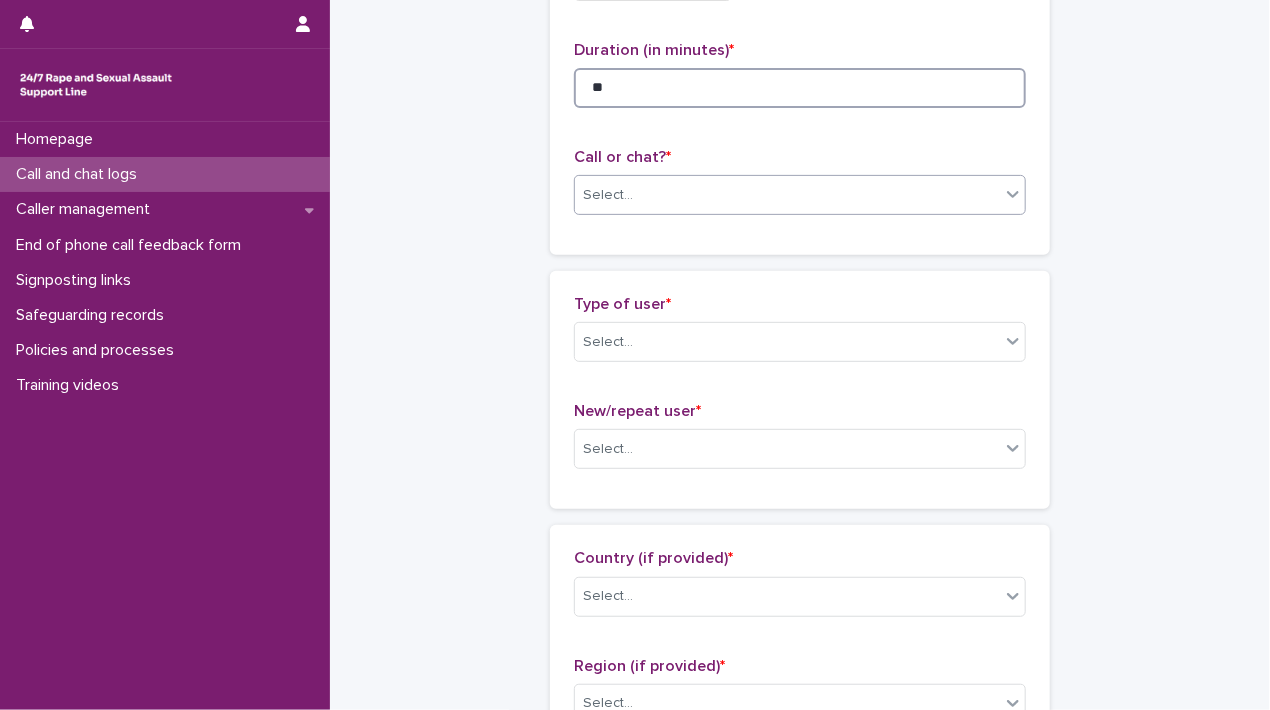 type on "**" 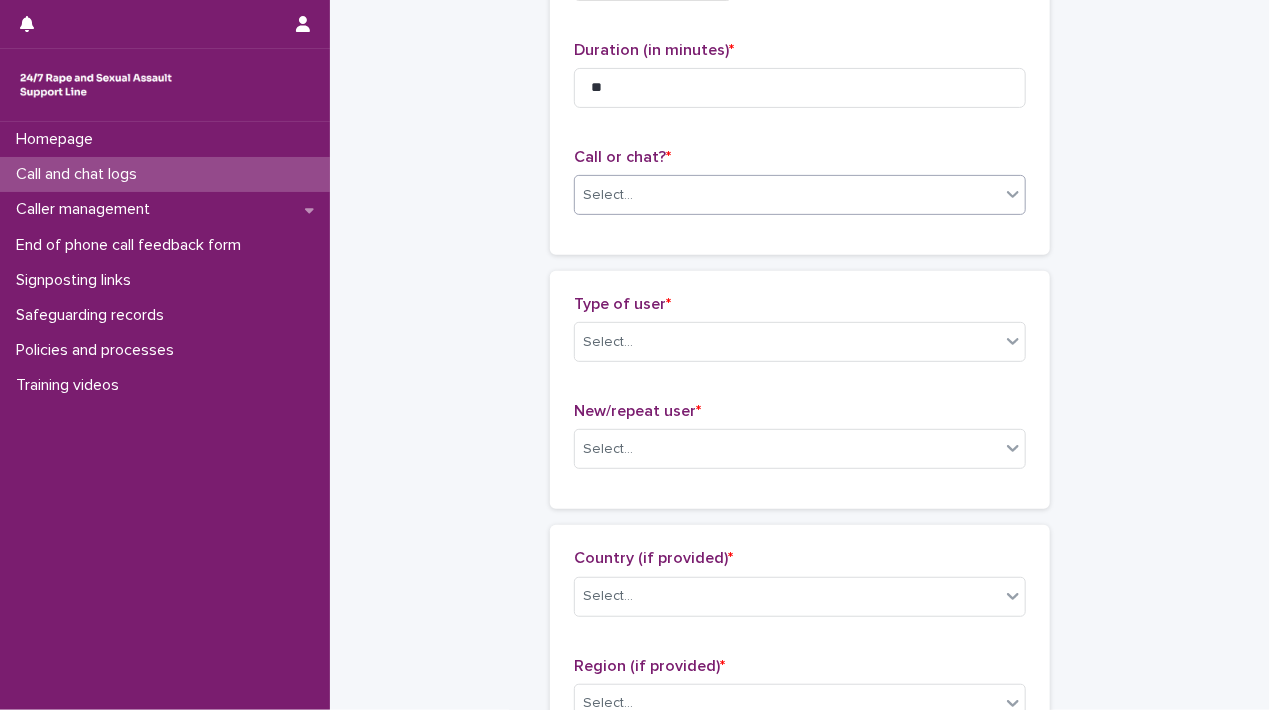 click on "Select..." at bounding box center (800, 195) 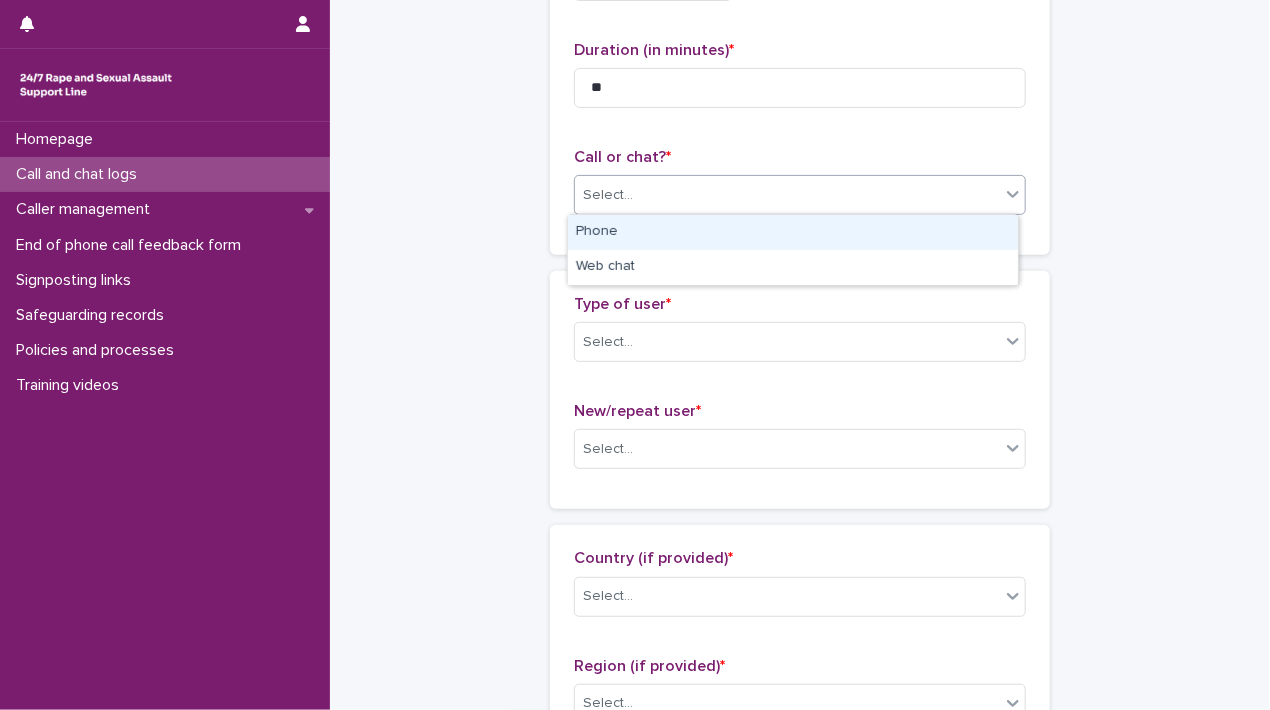 click on "Phone" at bounding box center [793, 232] 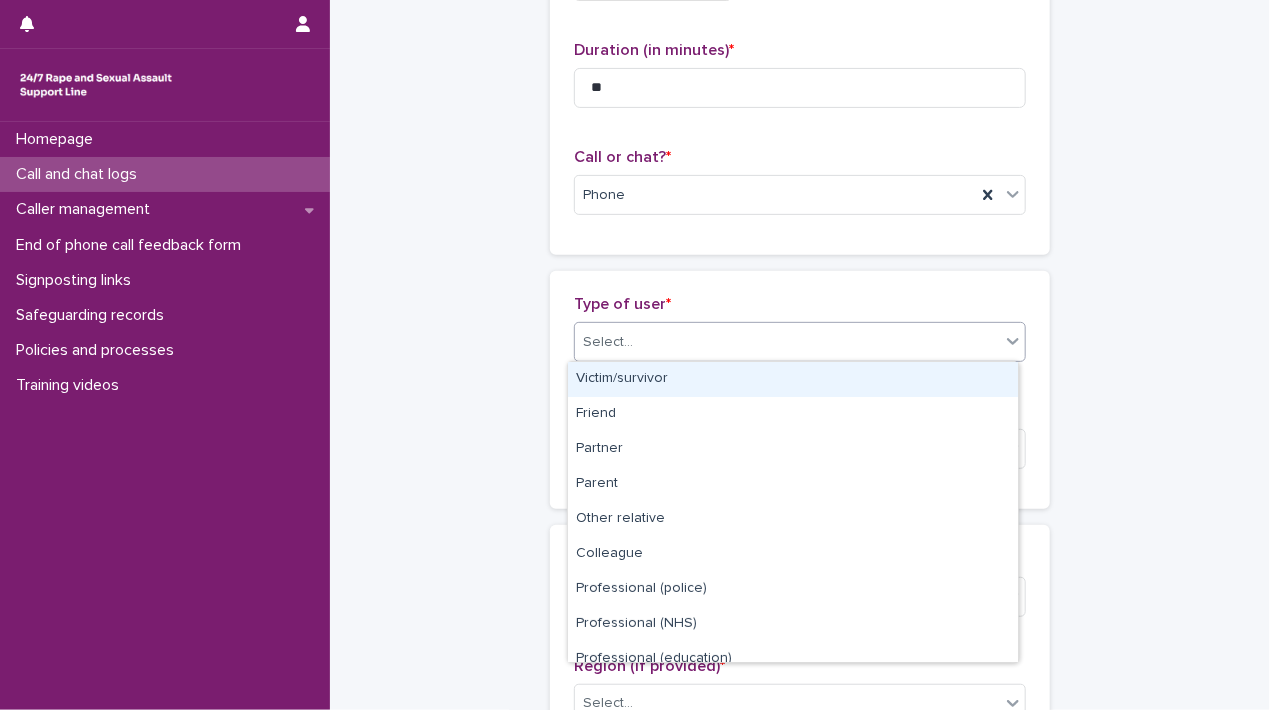 click on "Select..." at bounding box center (787, 342) 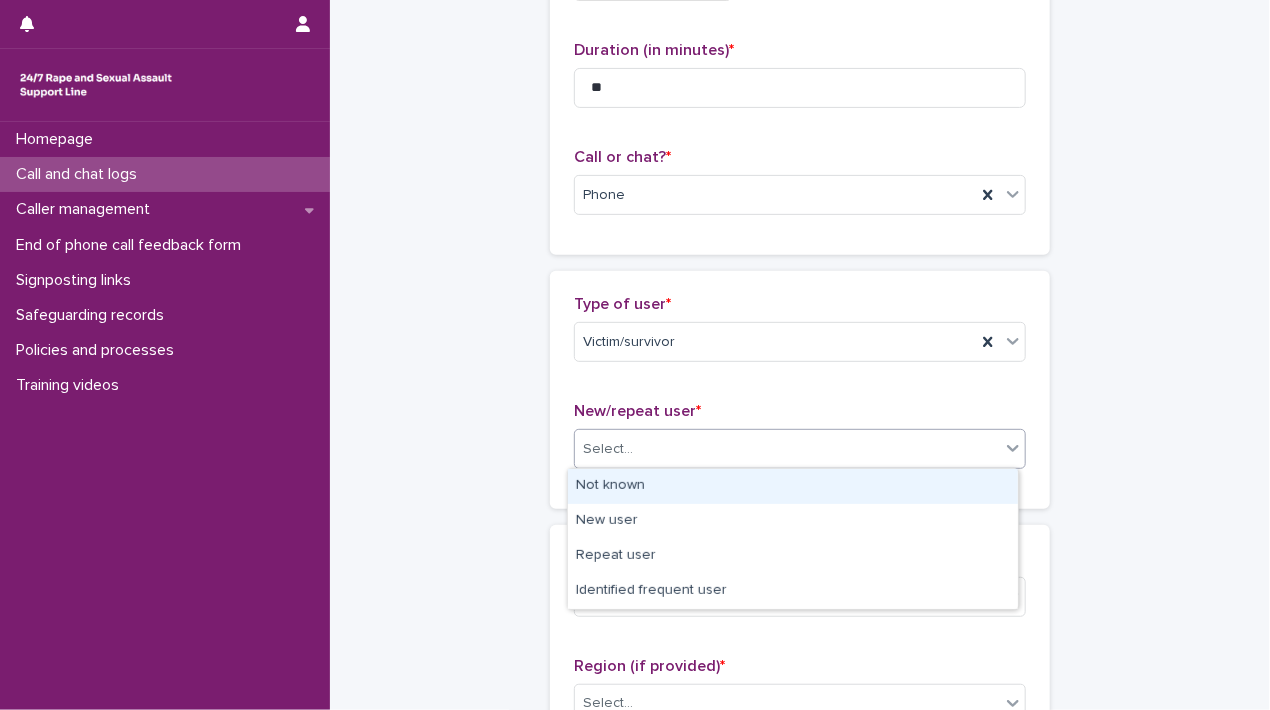 click on "Select..." at bounding box center (787, 449) 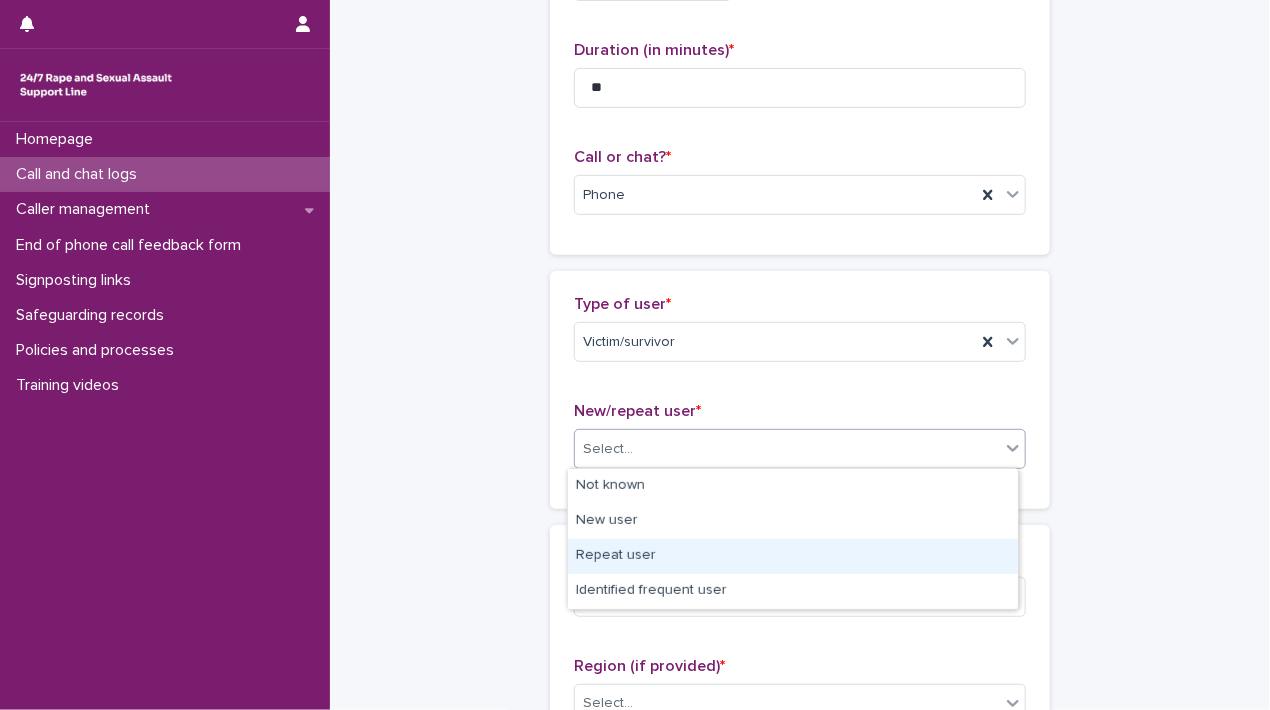 click on "Repeat user" at bounding box center [793, 556] 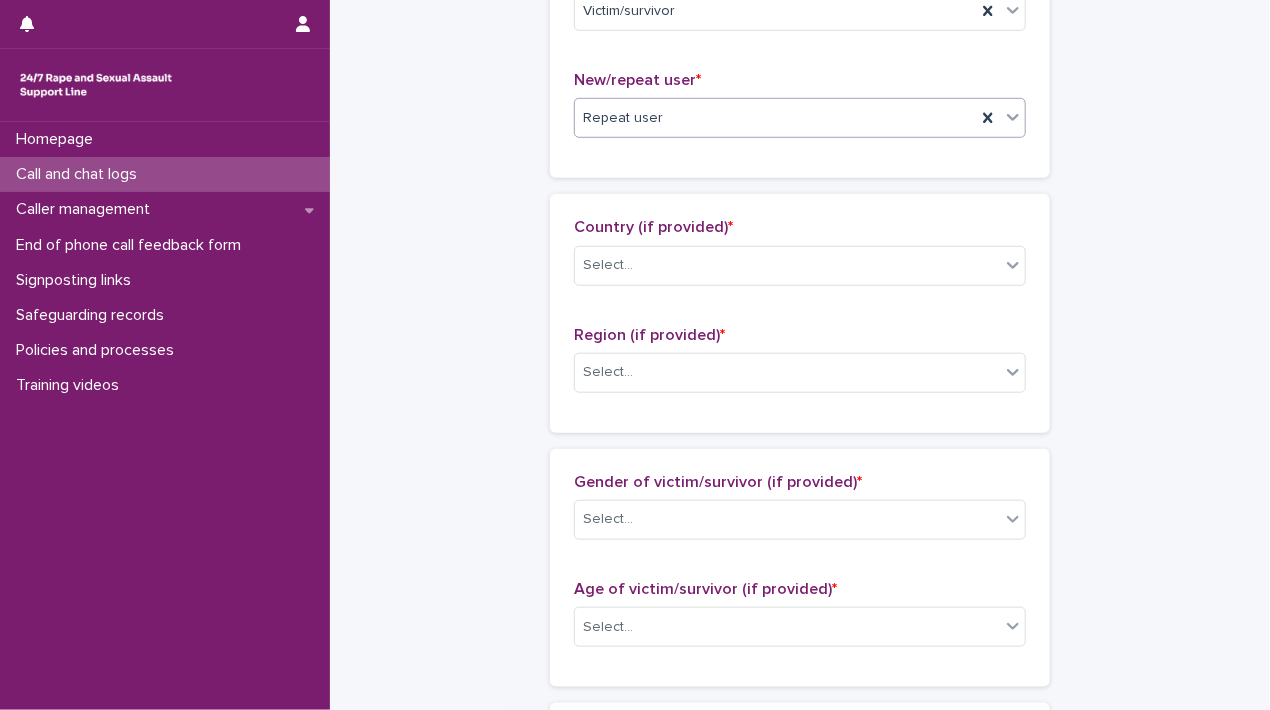 scroll, scrollTop: 600, scrollLeft: 0, axis: vertical 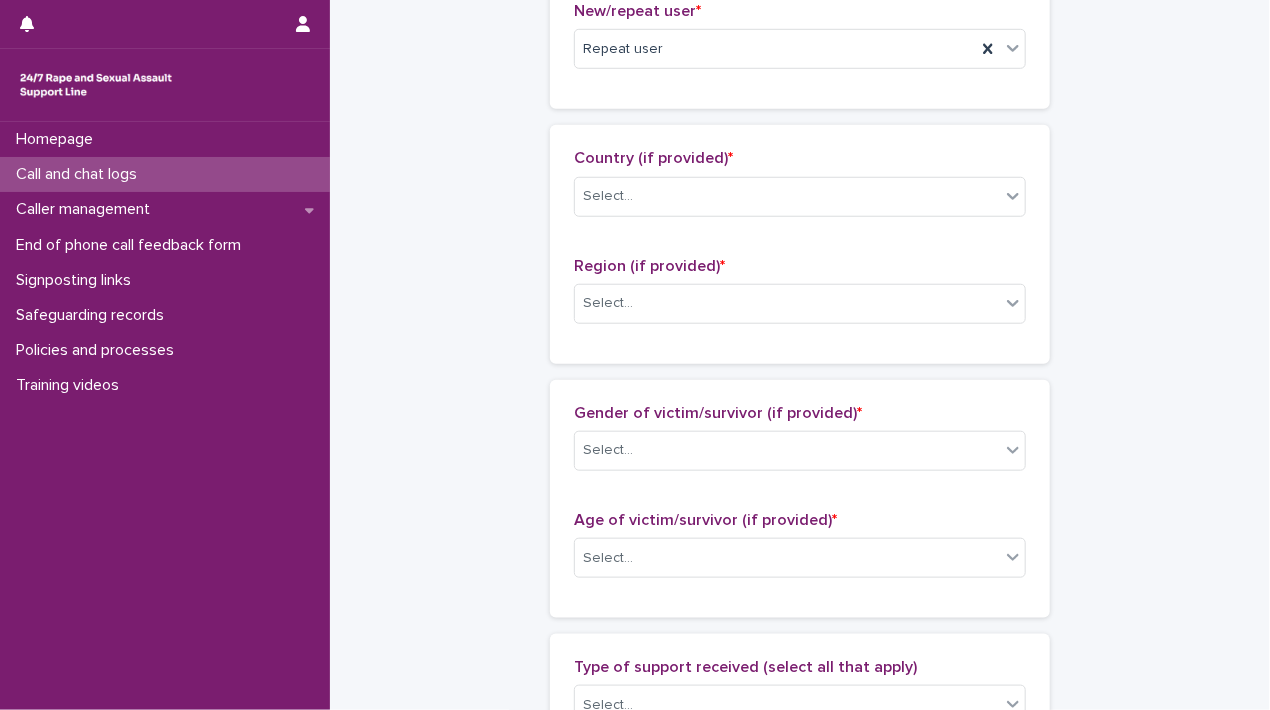 click on "Country (if provided) * Select..." at bounding box center [800, 190] 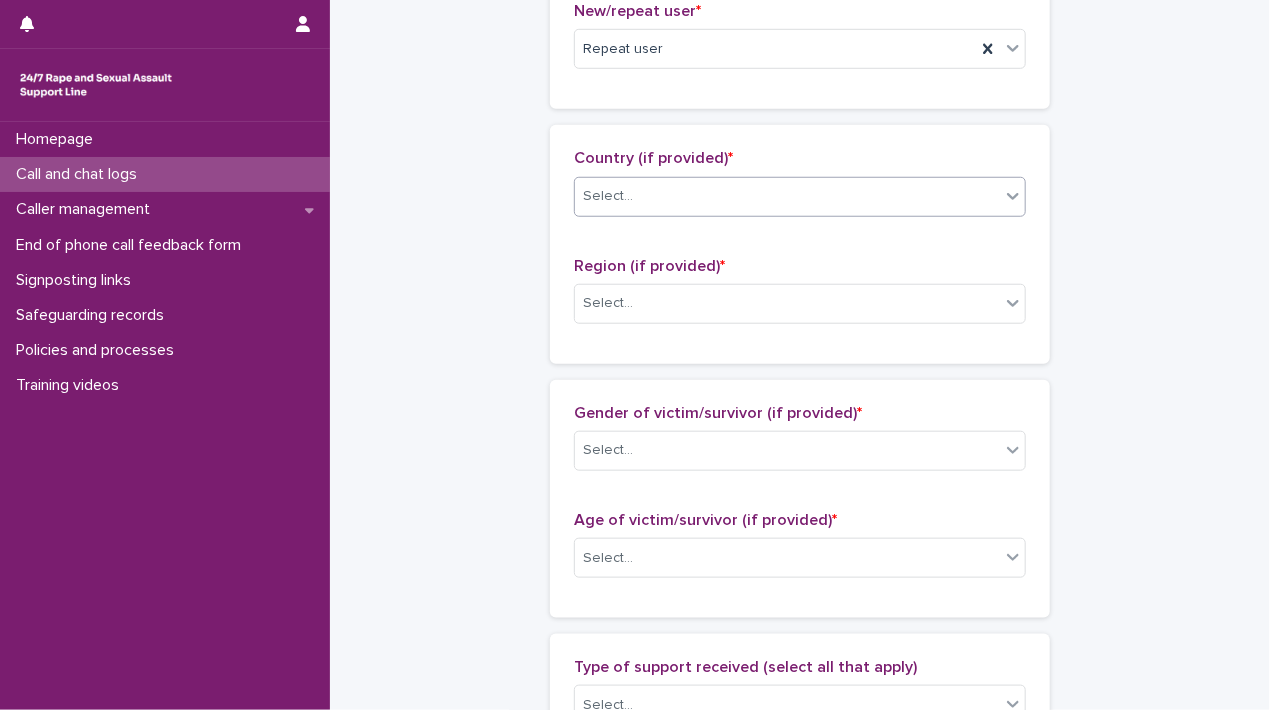 click on "Select..." at bounding box center (787, 196) 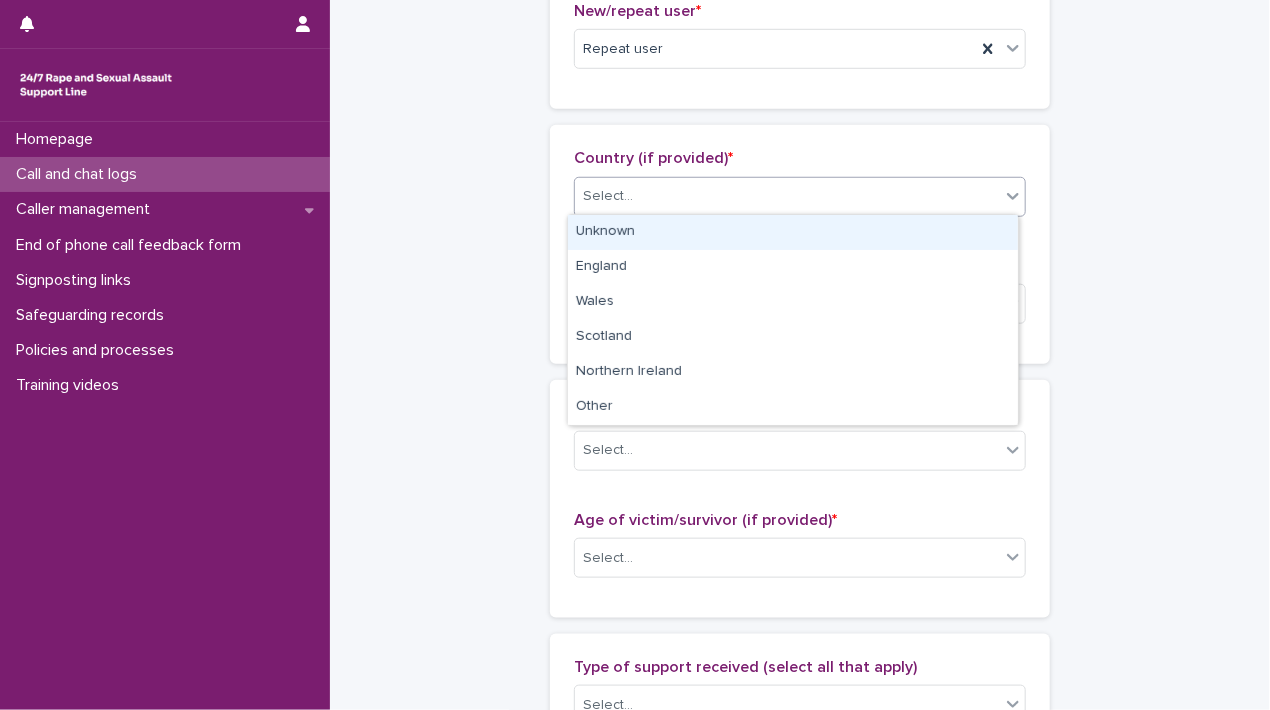 click on "Unknown" at bounding box center [793, 232] 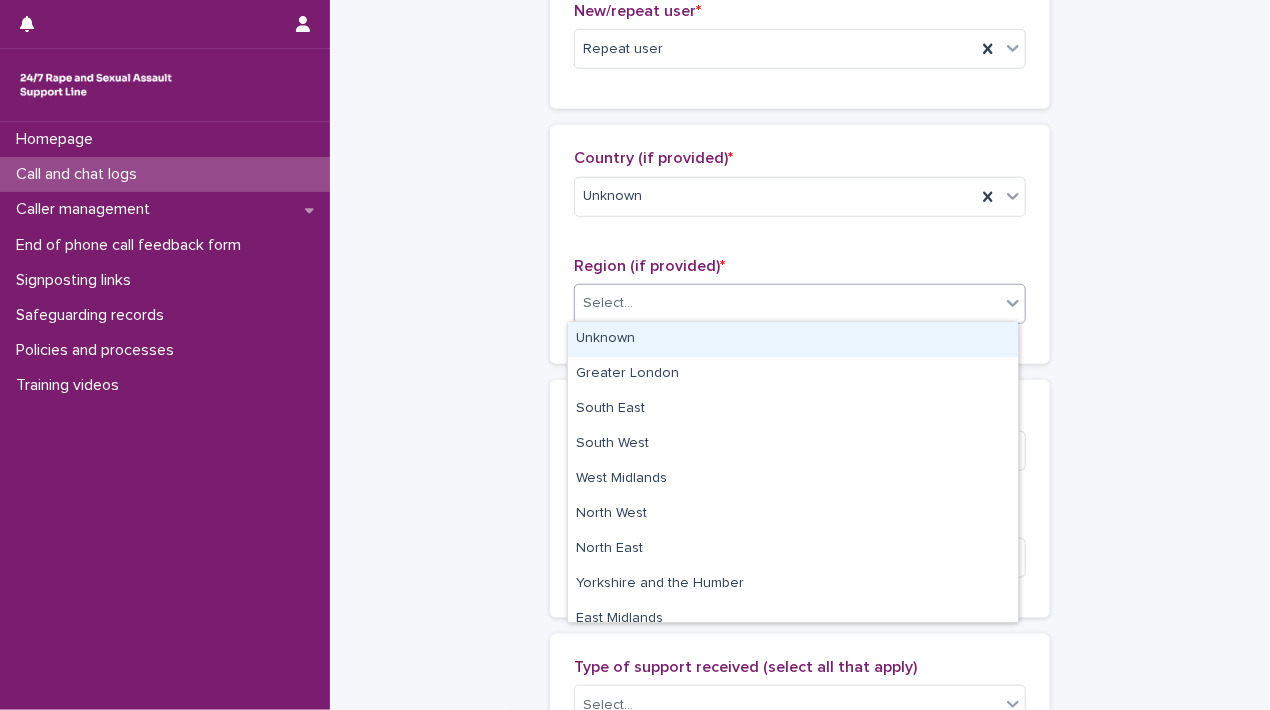 click on "Select..." at bounding box center (787, 303) 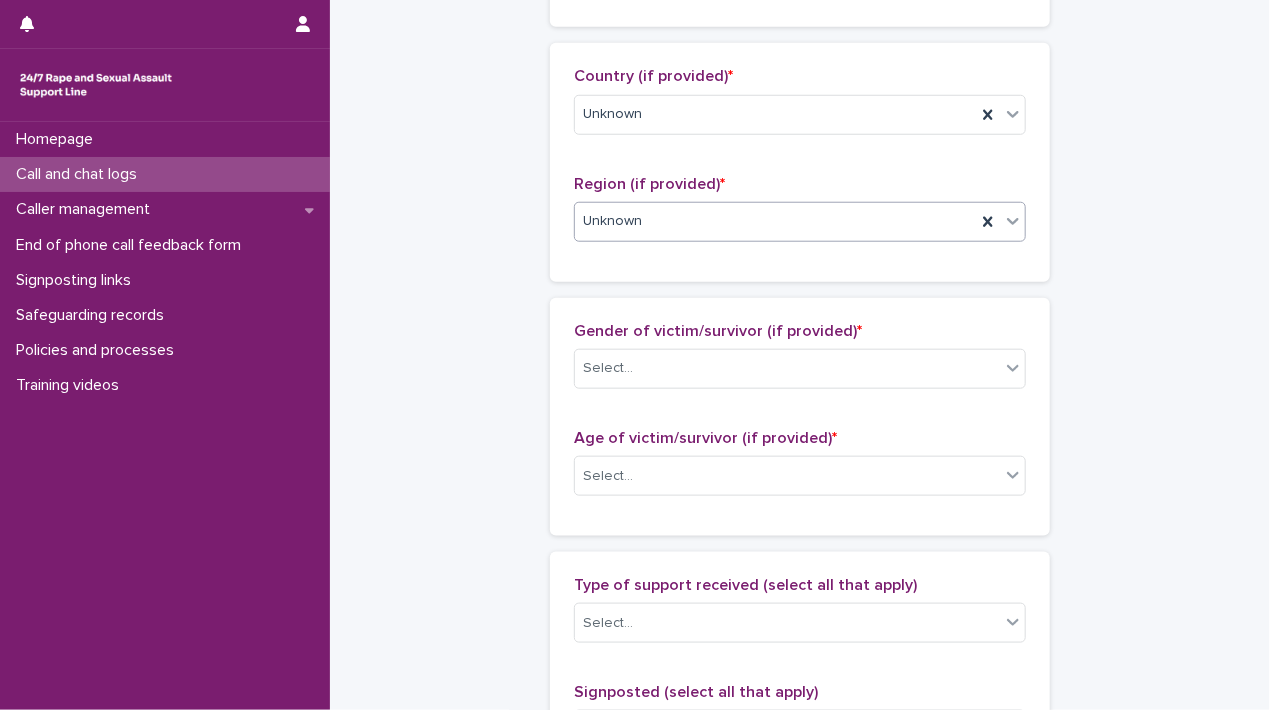 scroll, scrollTop: 800, scrollLeft: 0, axis: vertical 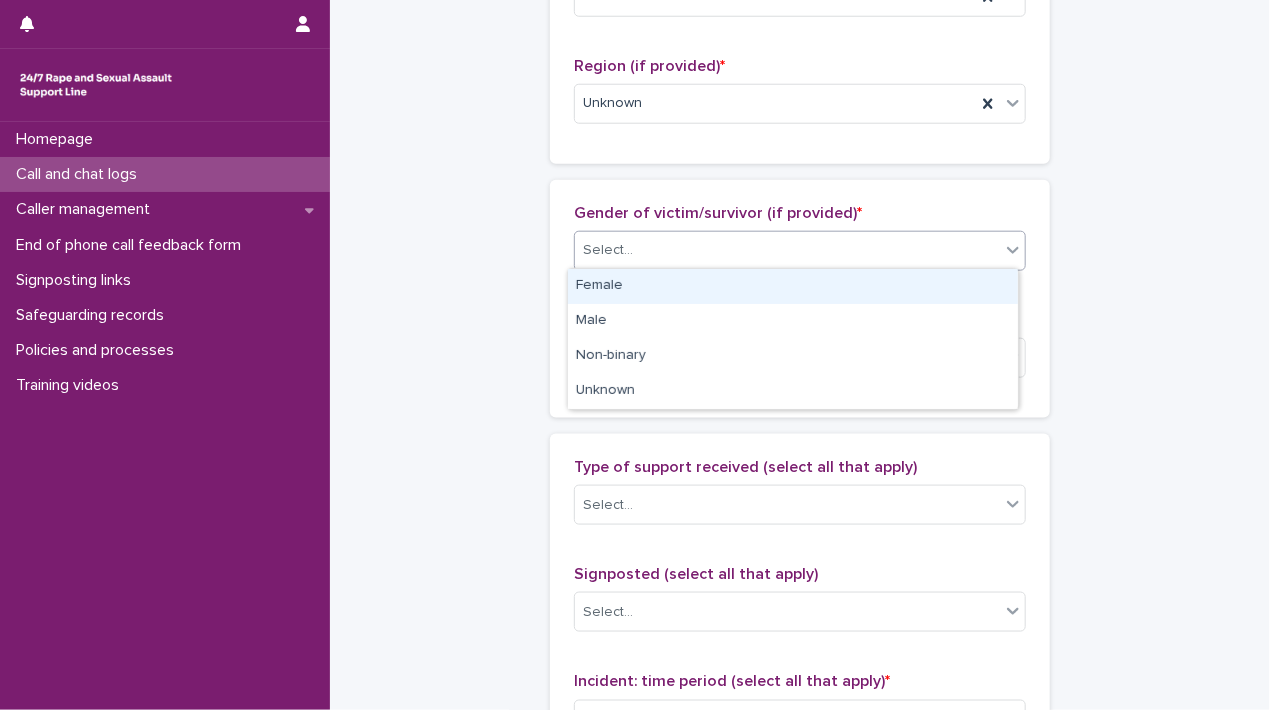 click on "Select..." at bounding box center (787, 250) 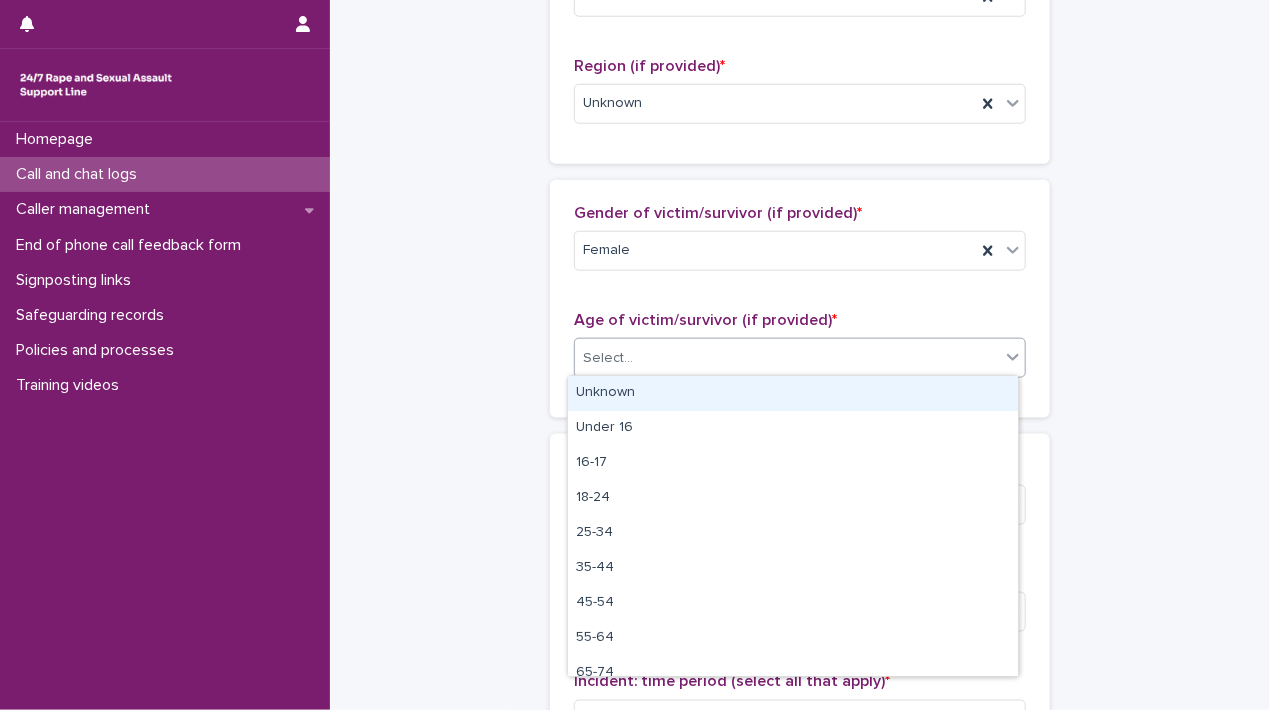 click on "Select..." at bounding box center (787, 358) 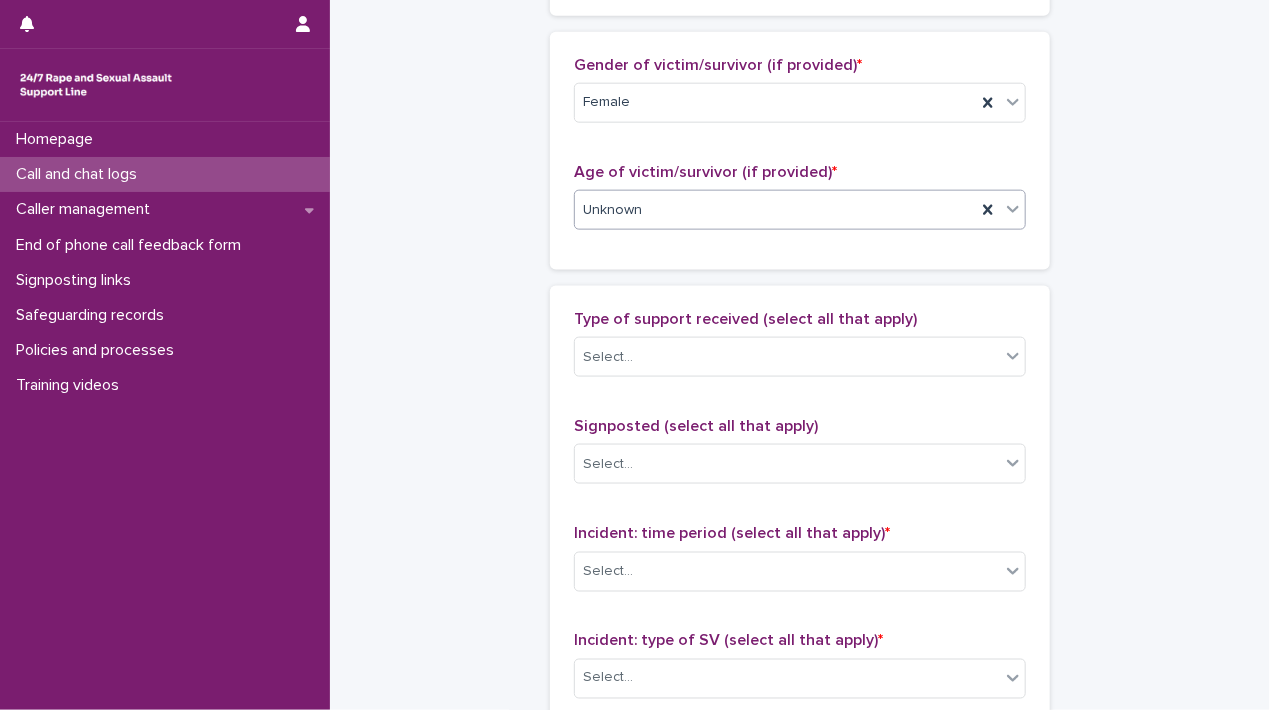 scroll, scrollTop: 1100, scrollLeft: 0, axis: vertical 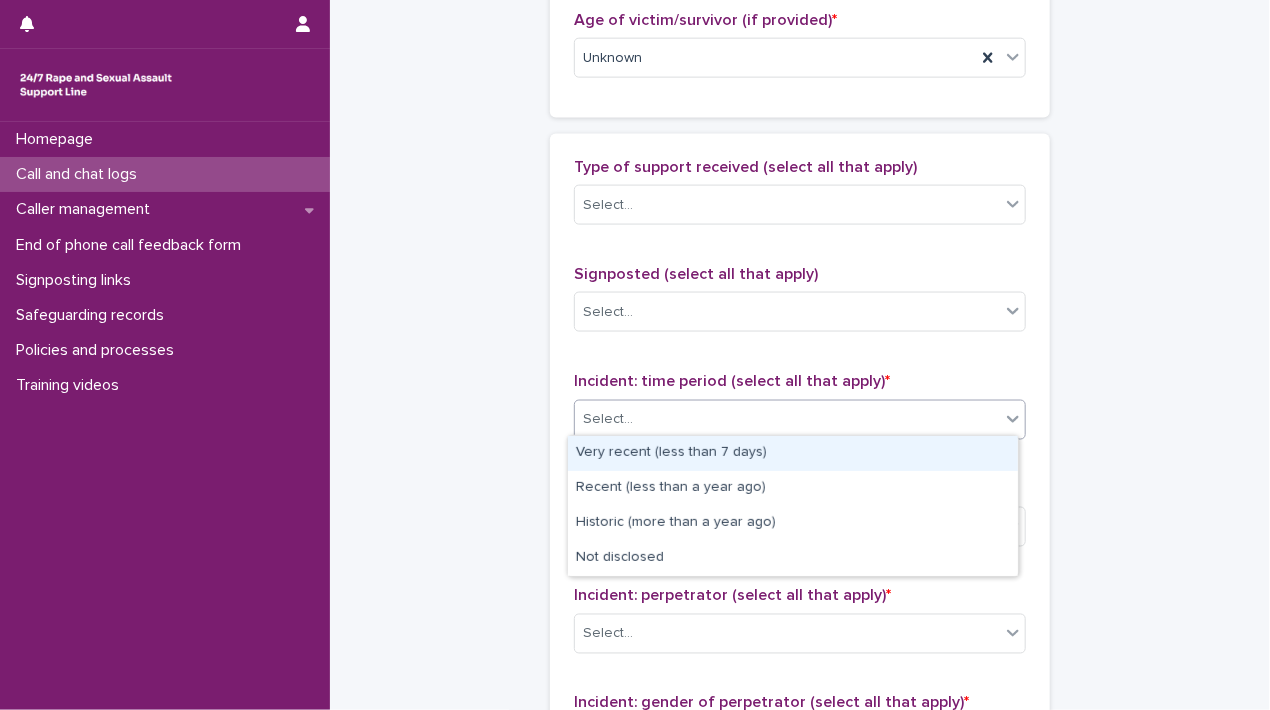 click on "Select..." at bounding box center [608, 419] 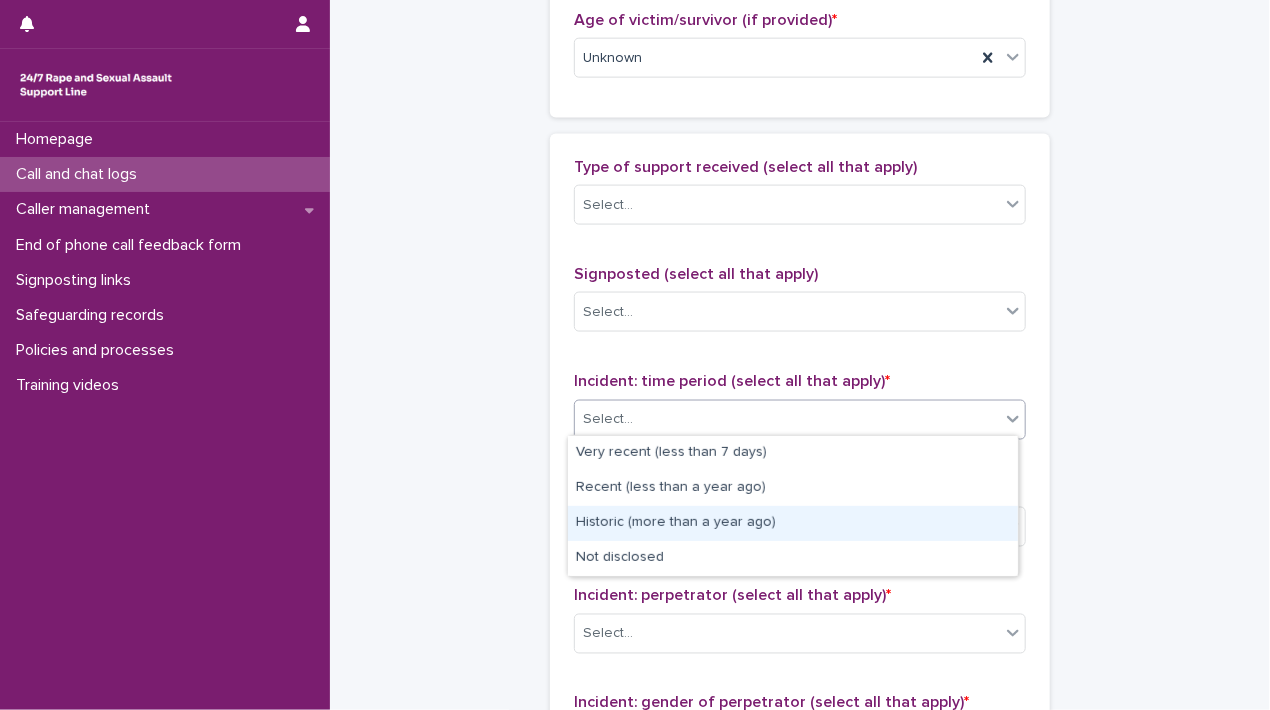 click on "Historic (more than a year ago)" at bounding box center (793, 523) 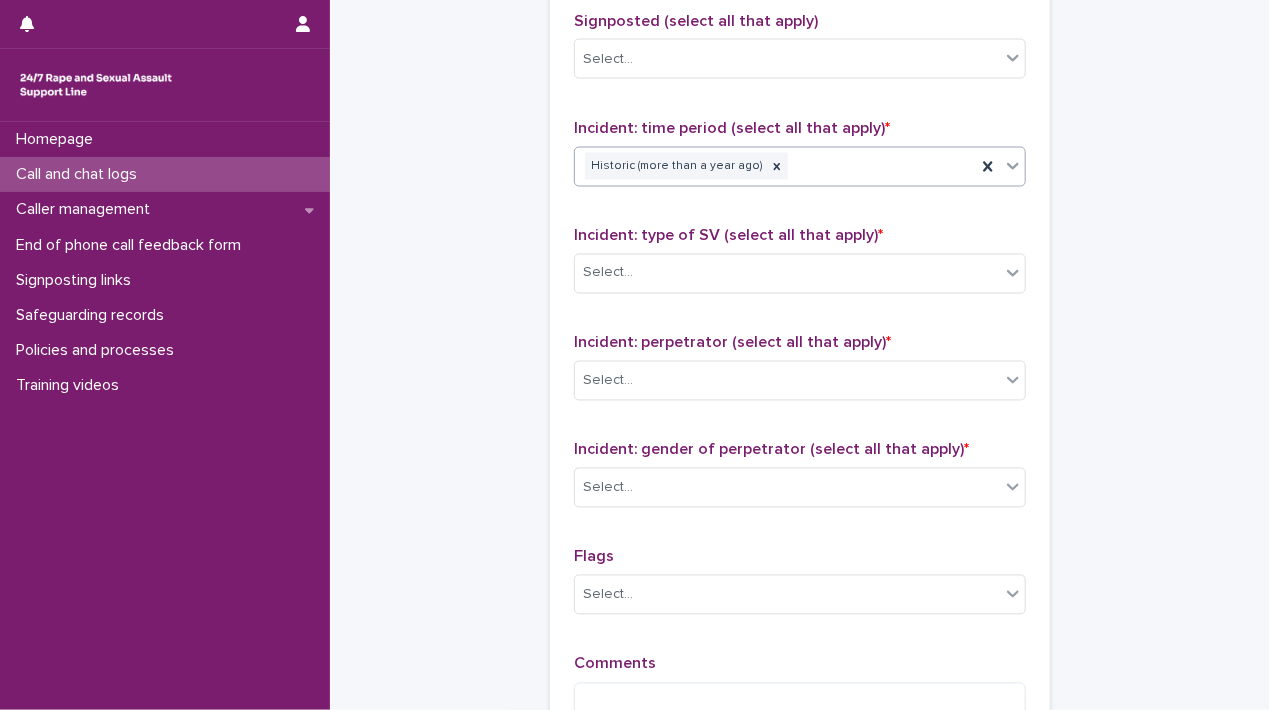 scroll, scrollTop: 1400, scrollLeft: 0, axis: vertical 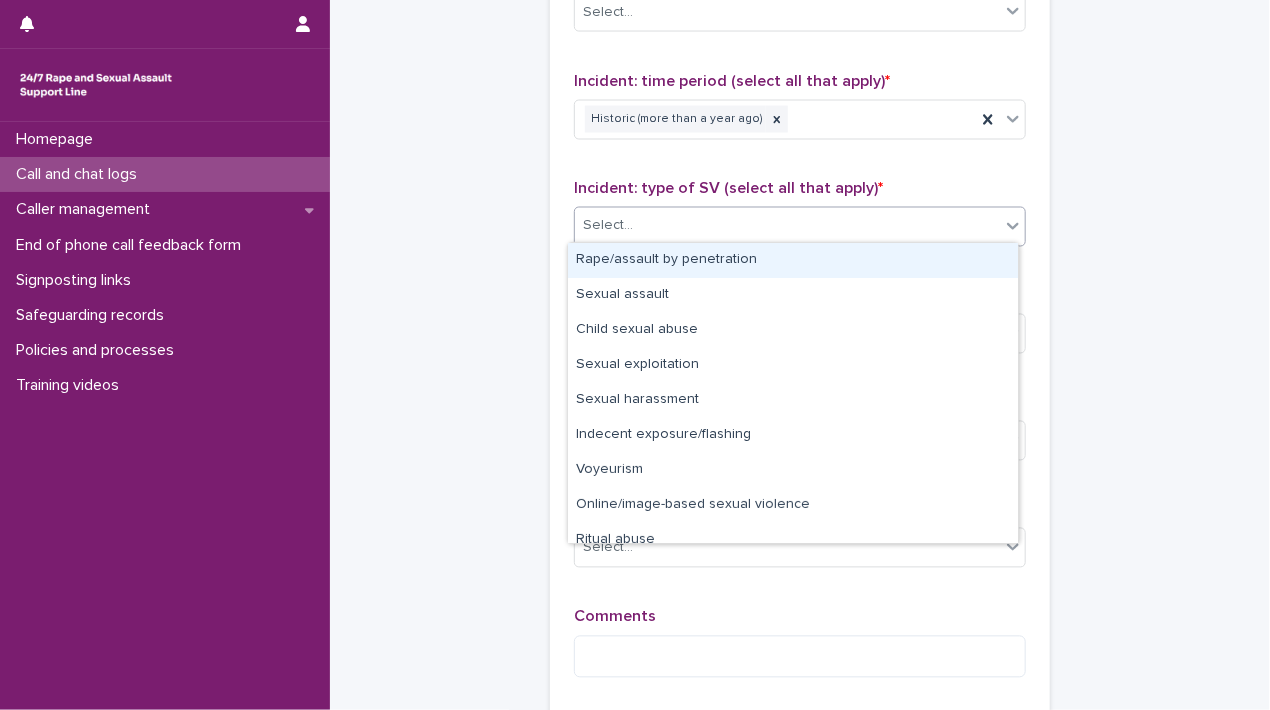 click on "Select..." at bounding box center (800, 227) 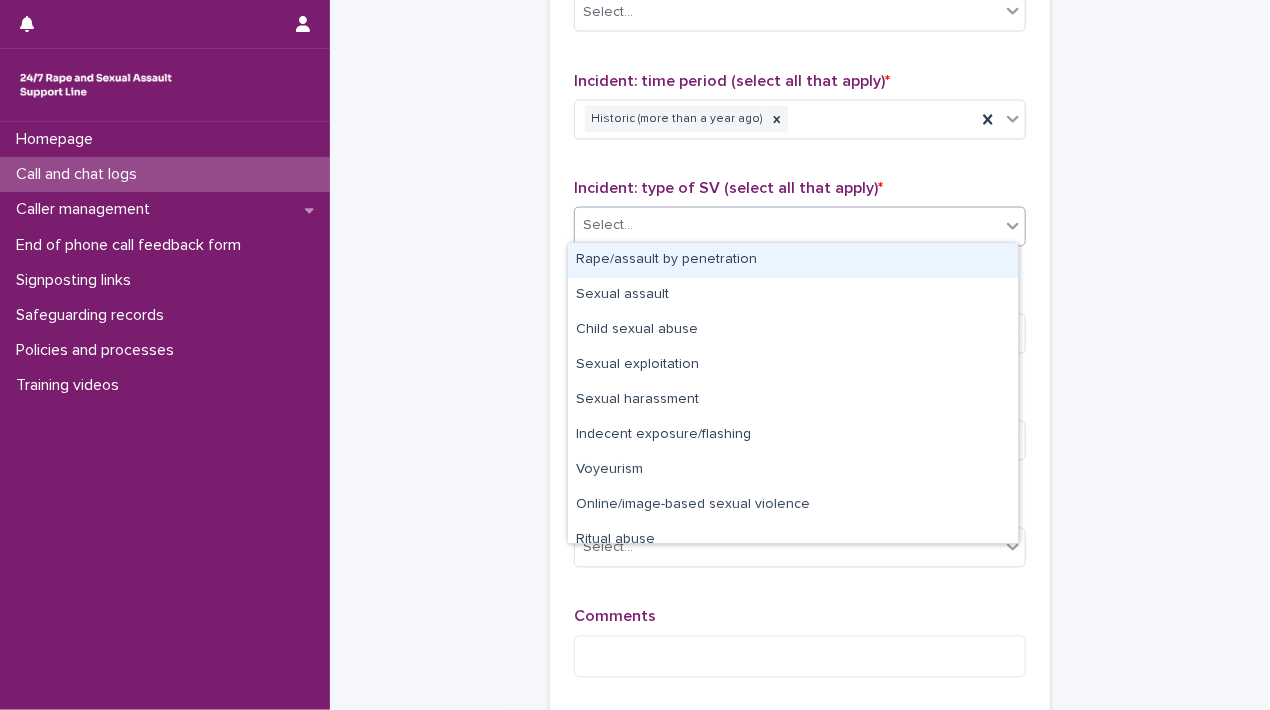 click on "Rape/assault by penetration" at bounding box center (793, 260) 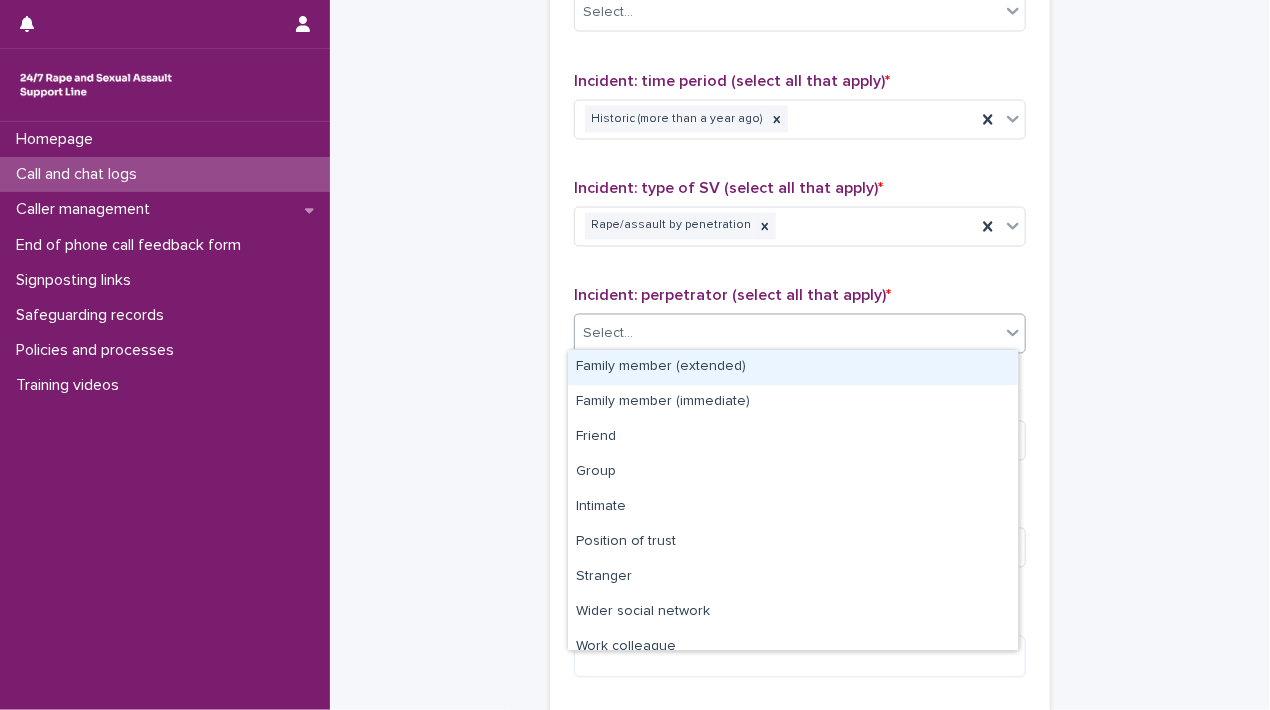 click on "Select..." at bounding box center [787, 334] 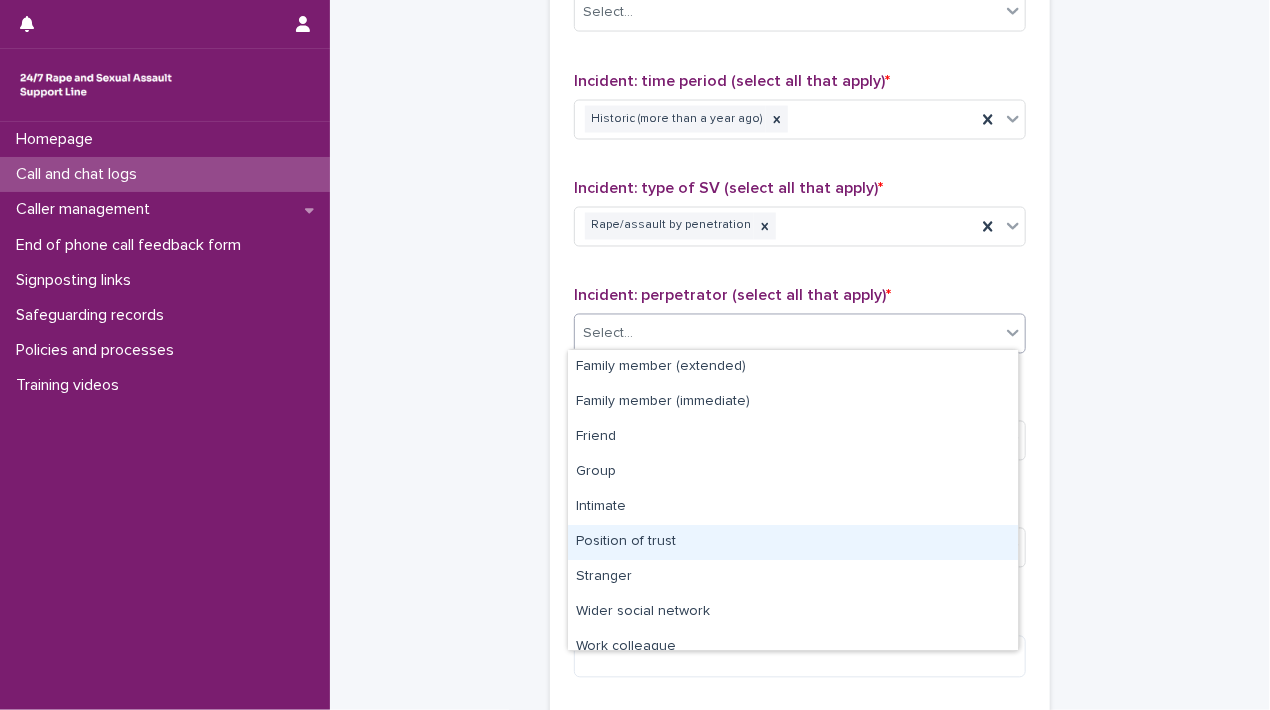 click on "Position of trust" at bounding box center (793, 542) 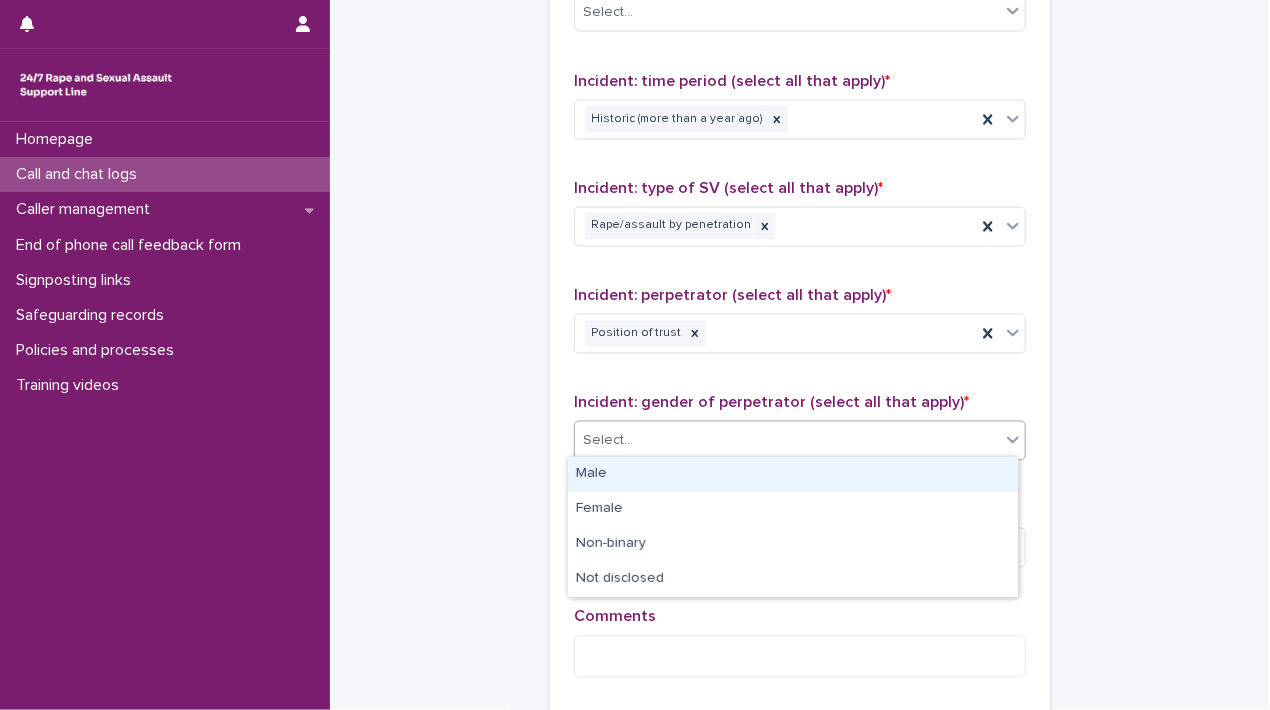 drag, startPoint x: 696, startPoint y: 436, endPoint x: 696, endPoint y: 469, distance: 33 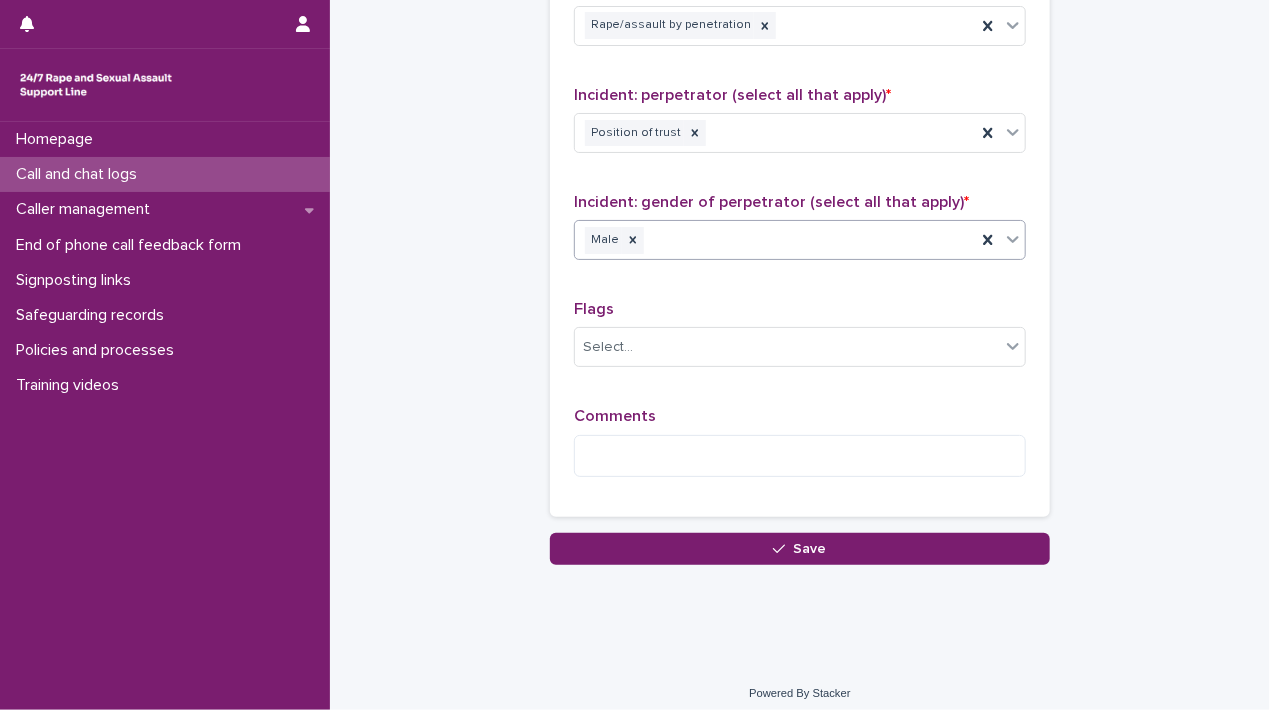 scroll, scrollTop: 1606, scrollLeft: 0, axis: vertical 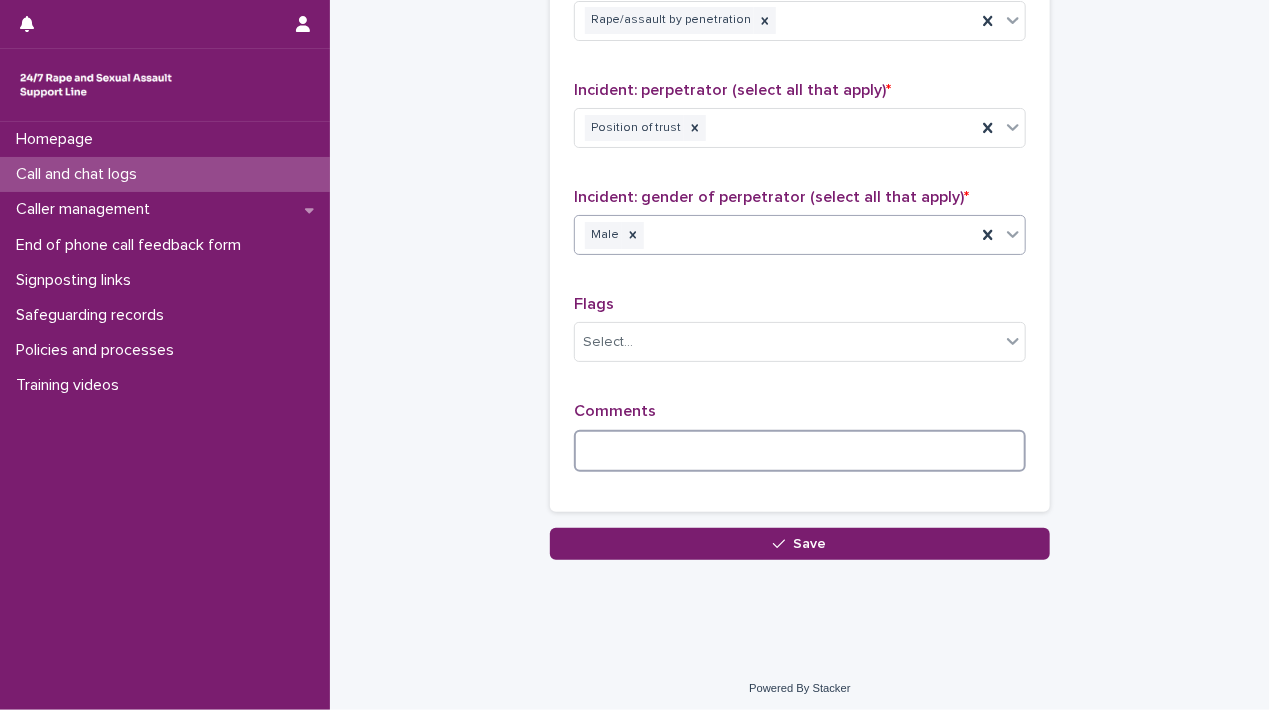 click at bounding box center [800, 451] 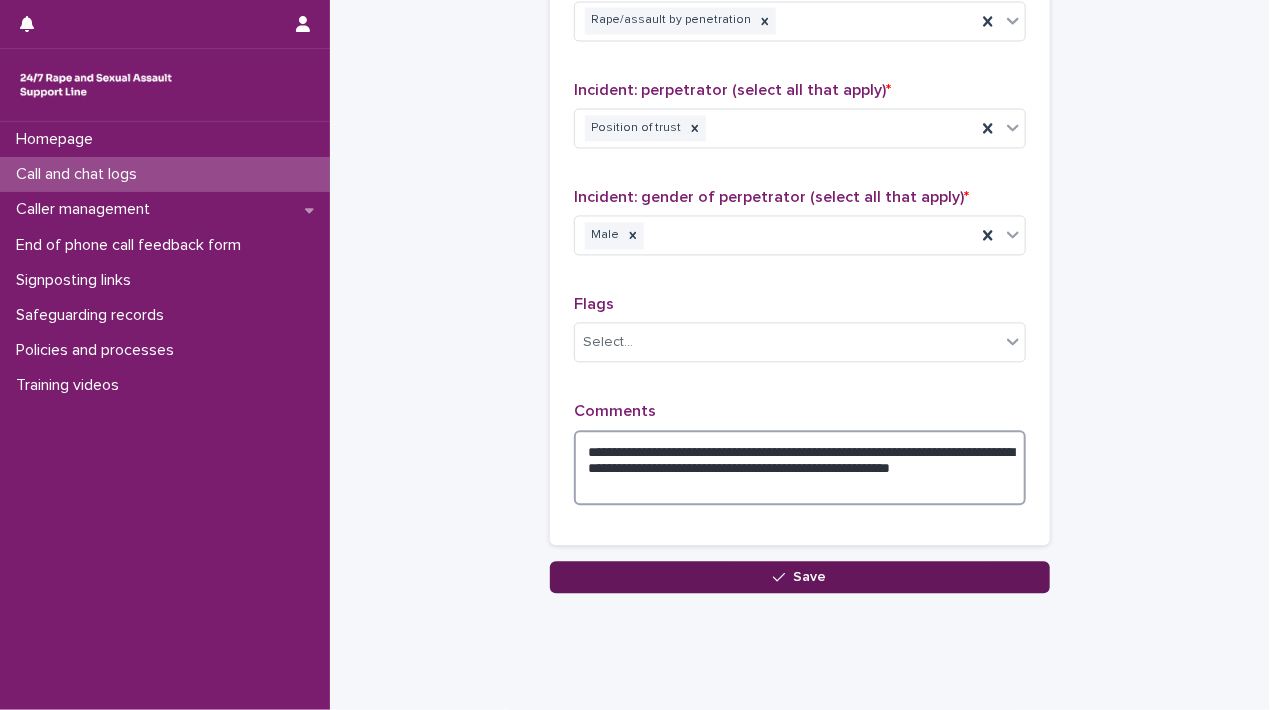 type on "**********" 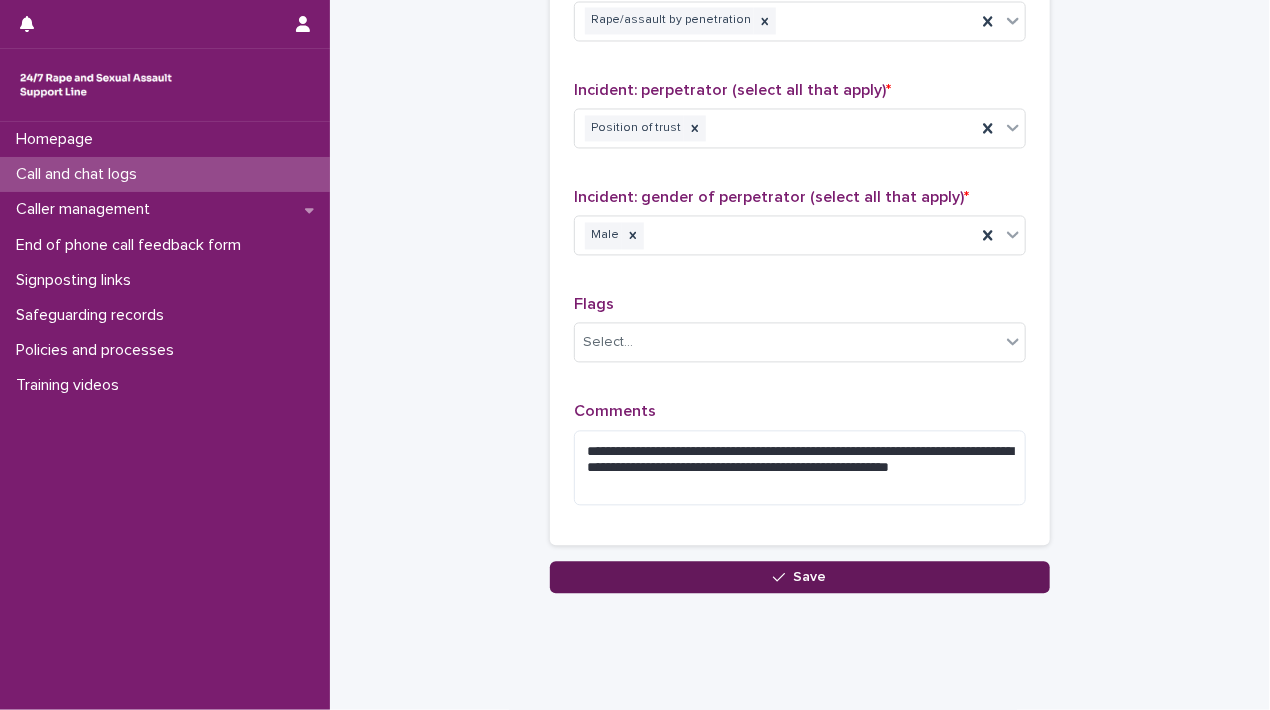 click on "Save" at bounding box center [800, 577] 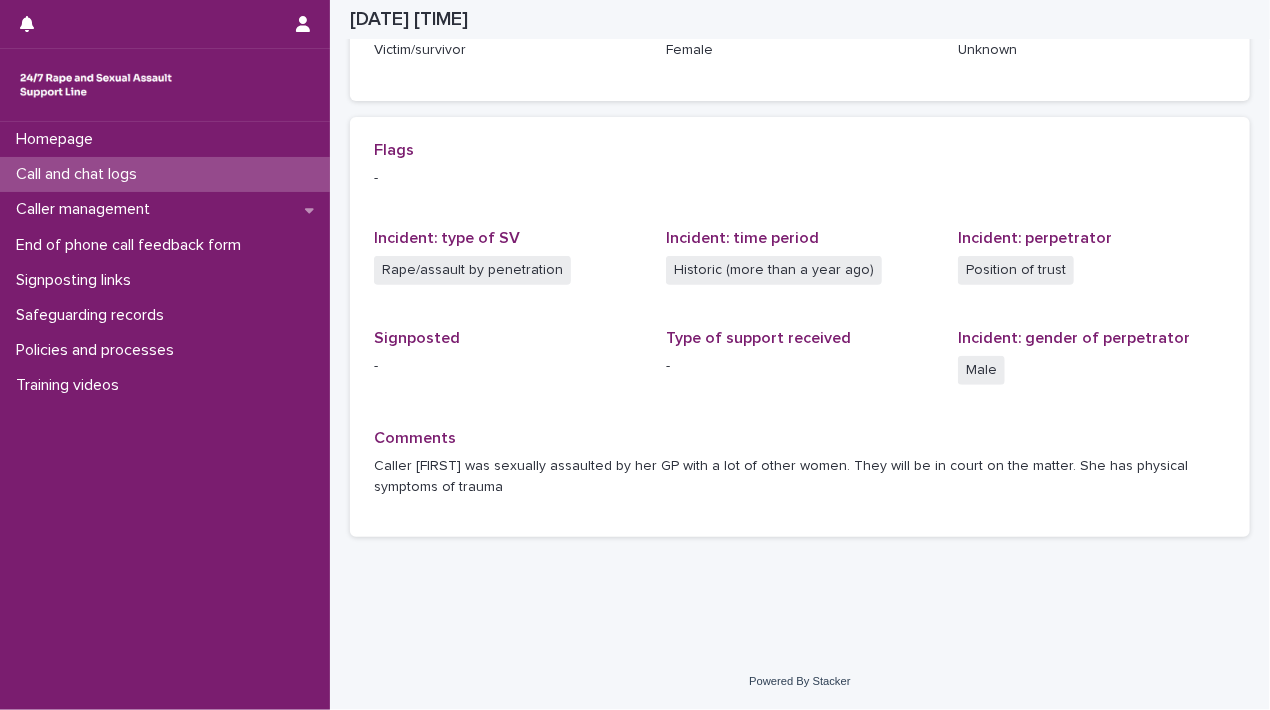 scroll, scrollTop: 372, scrollLeft: 0, axis: vertical 